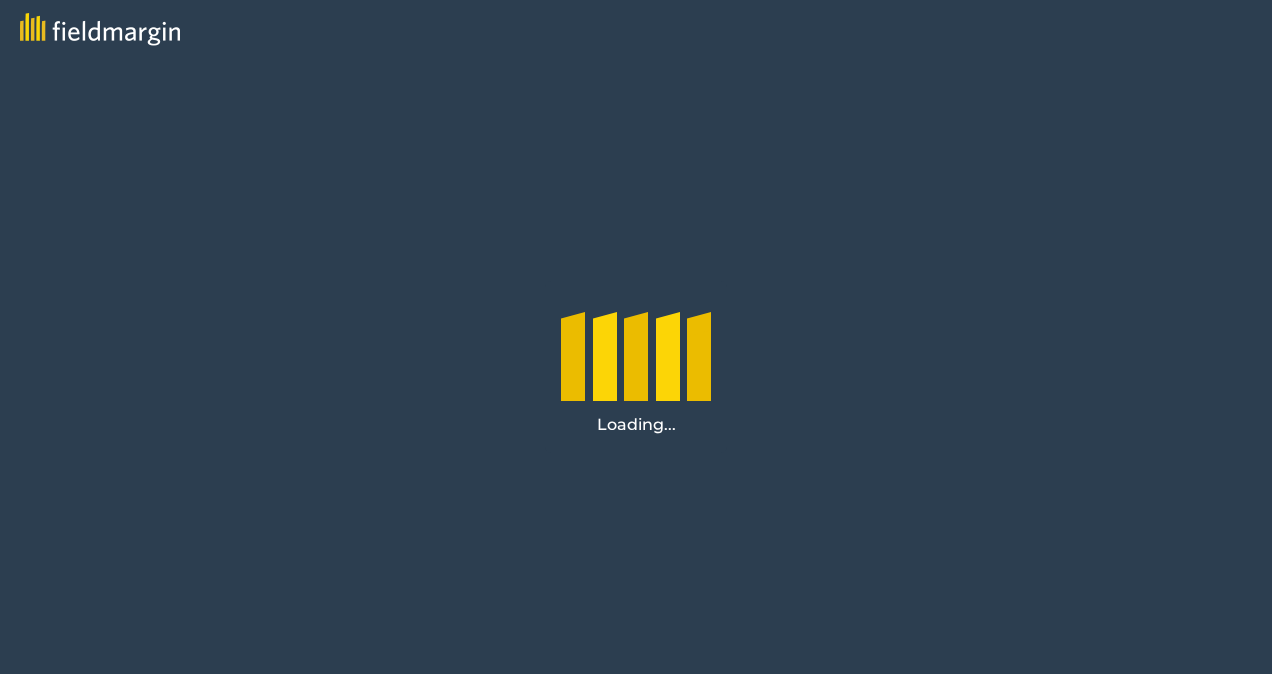 scroll, scrollTop: 0, scrollLeft: 0, axis: both 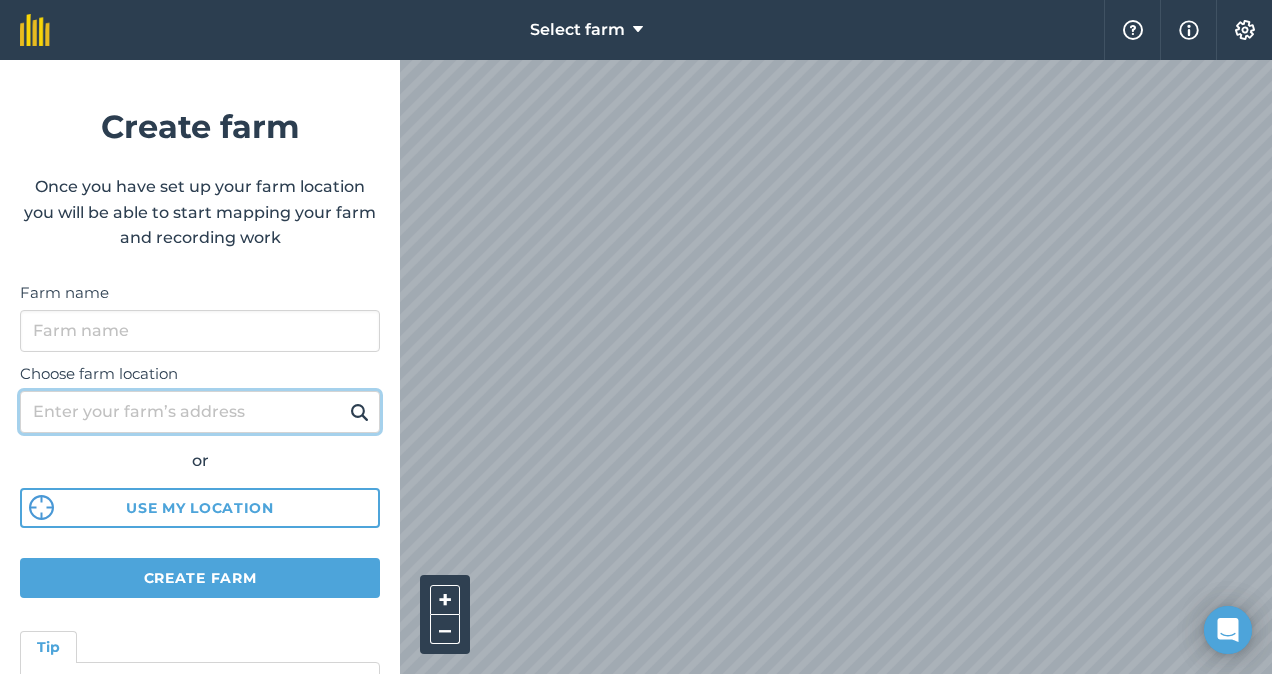 click on "Choose farm location" at bounding box center [200, 412] 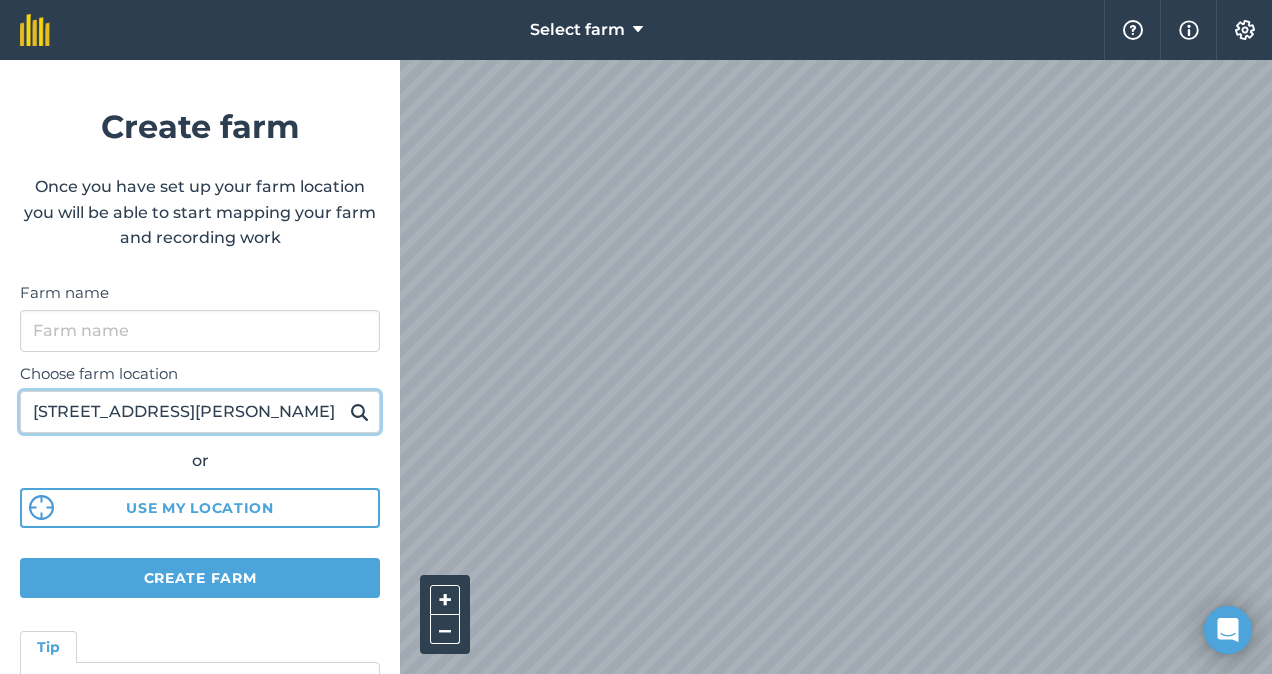 type on "229 fagan road" 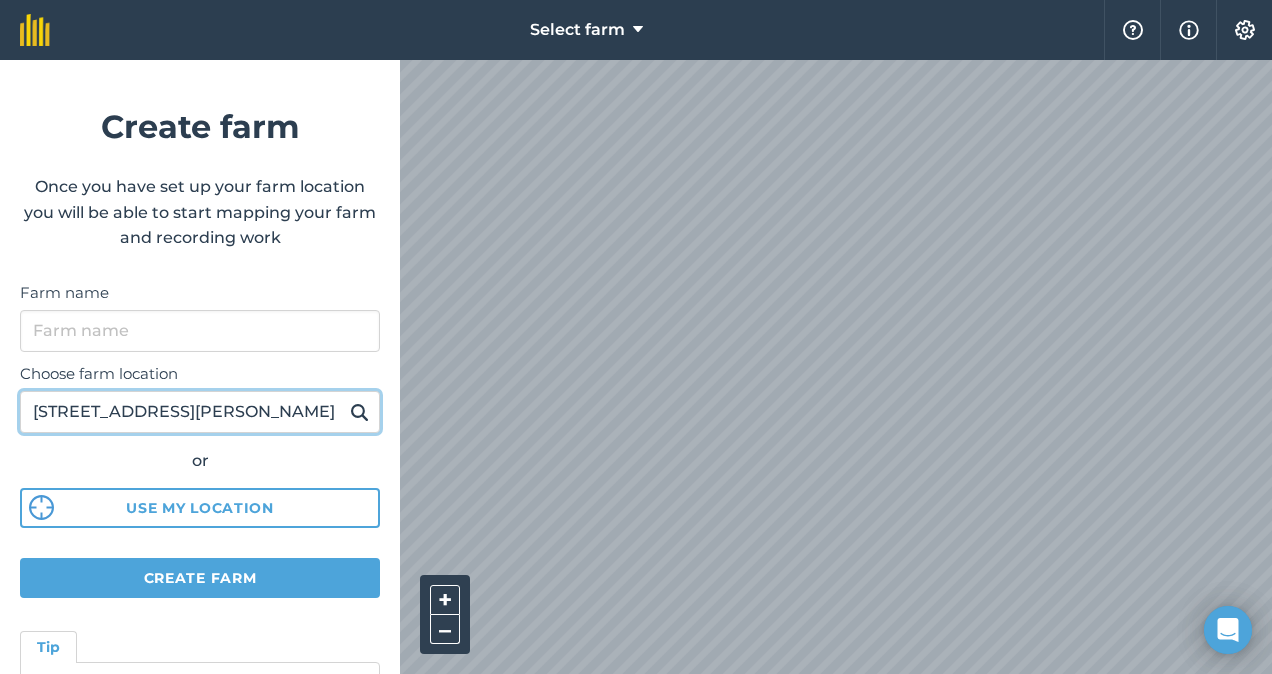 click at bounding box center (359, 412) 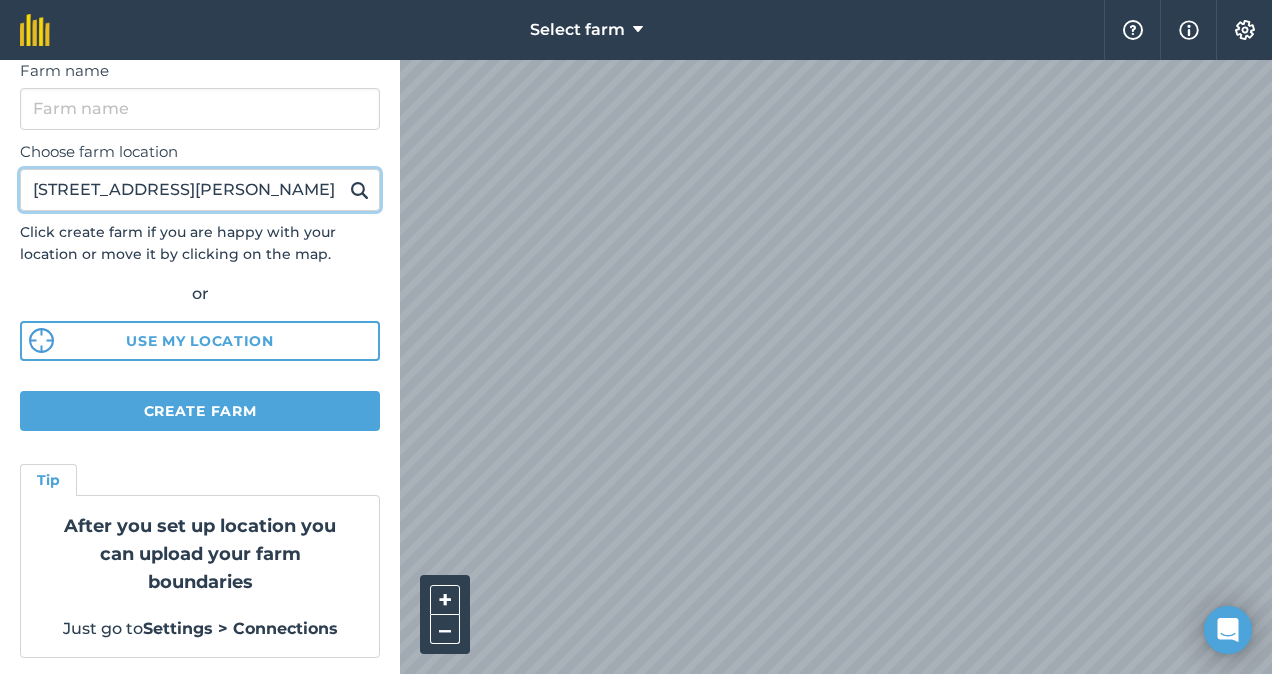 scroll, scrollTop: 225, scrollLeft: 0, axis: vertical 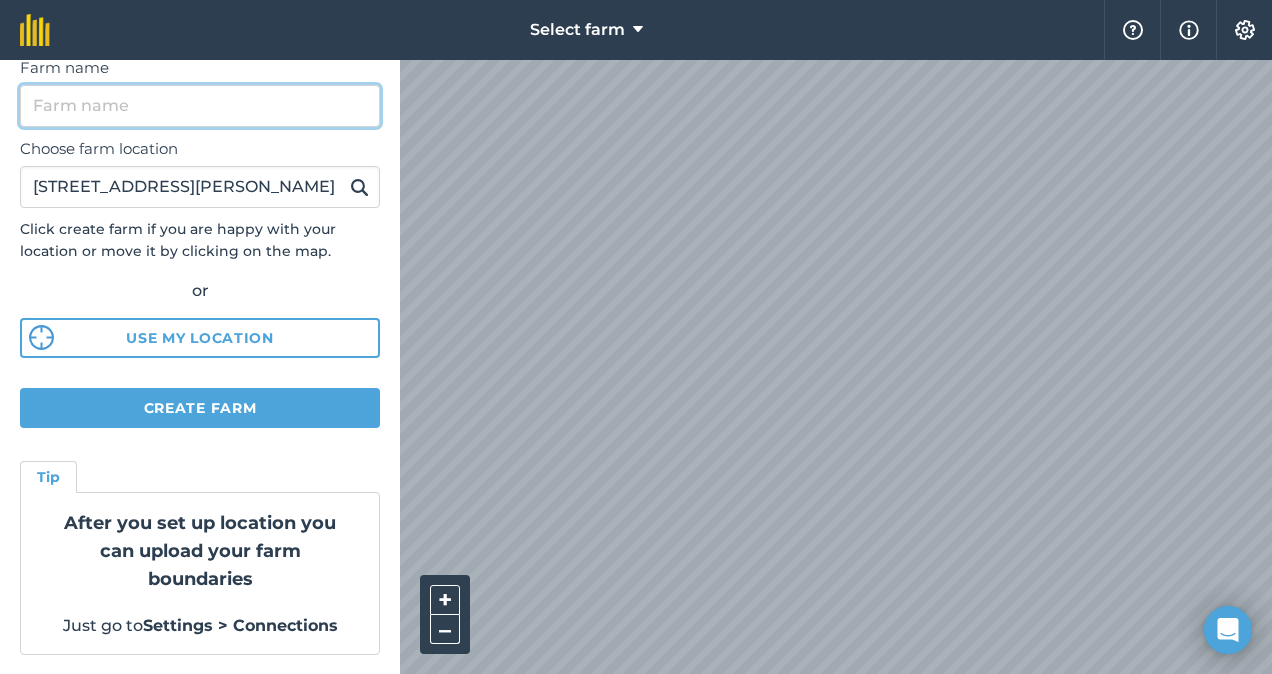 click on "Farm name" at bounding box center [200, 106] 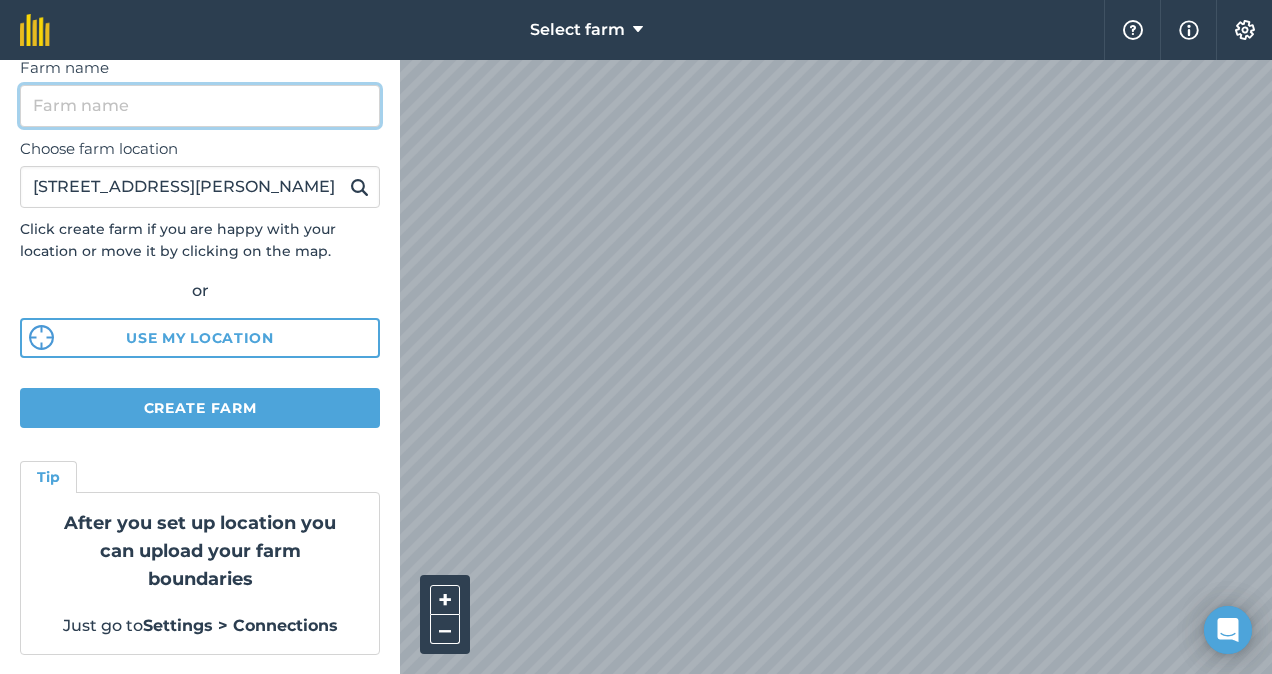 type on "A" 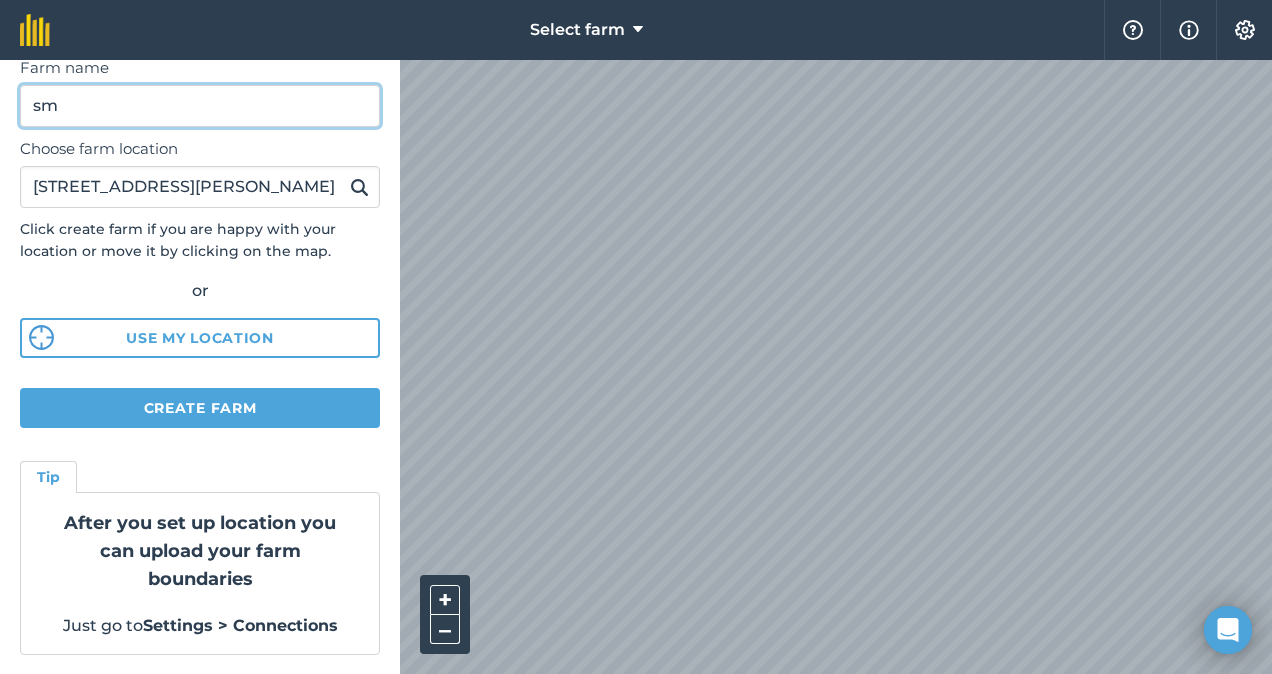 type on "s" 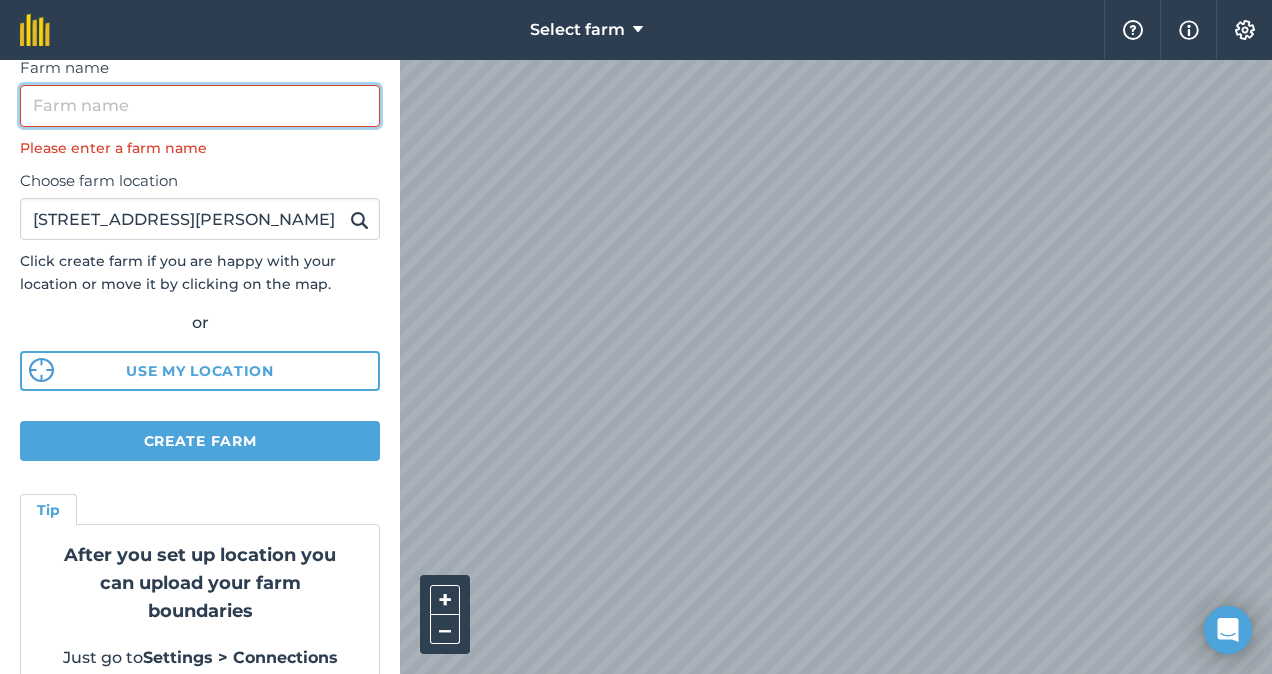 type on "D" 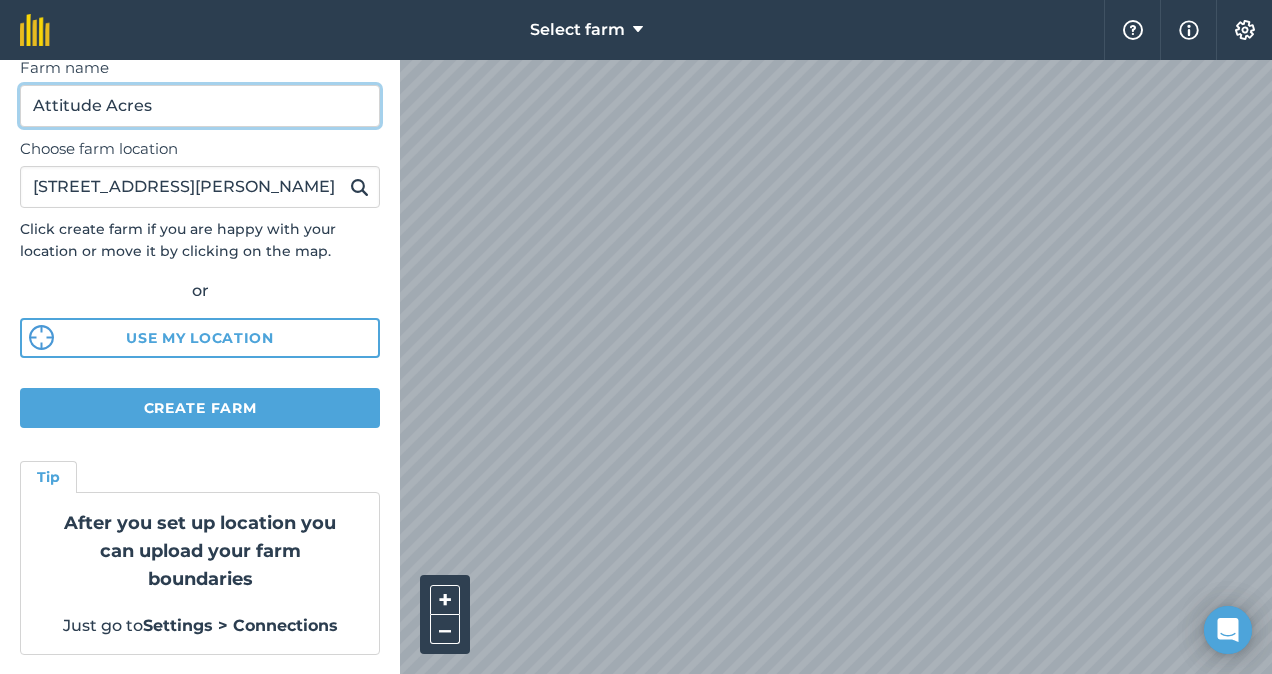 type on "Attitude Acres" 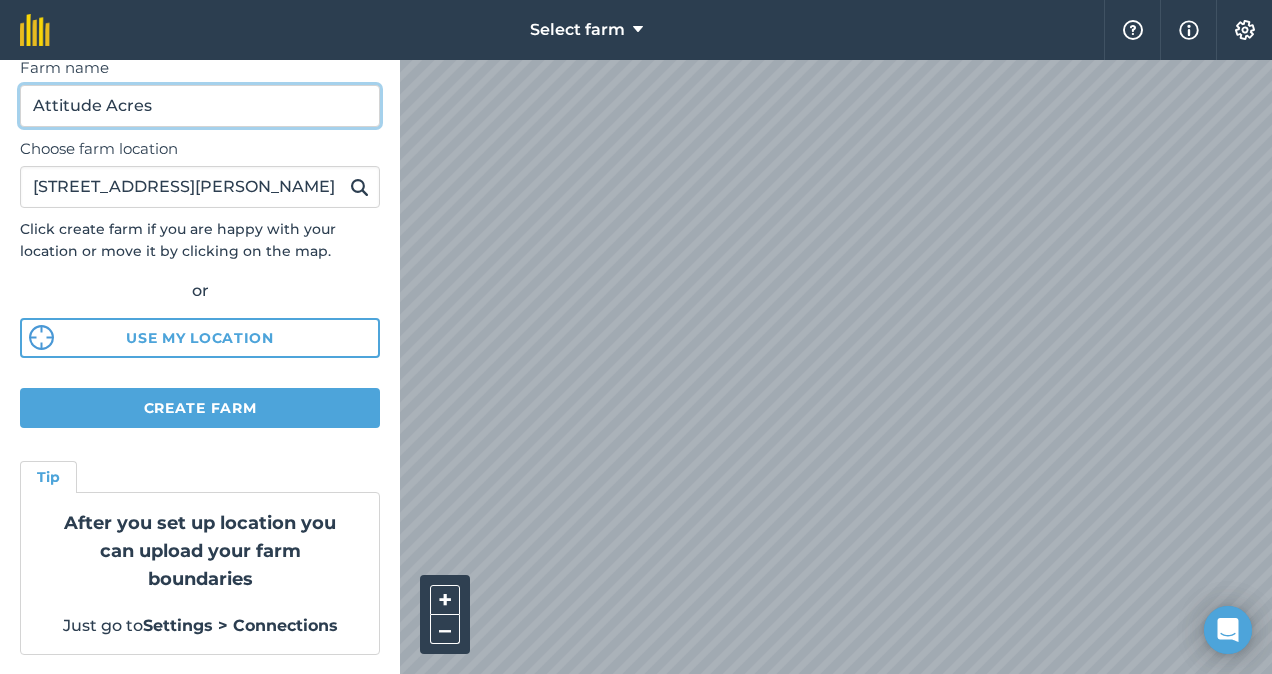 click at bounding box center (359, 187) 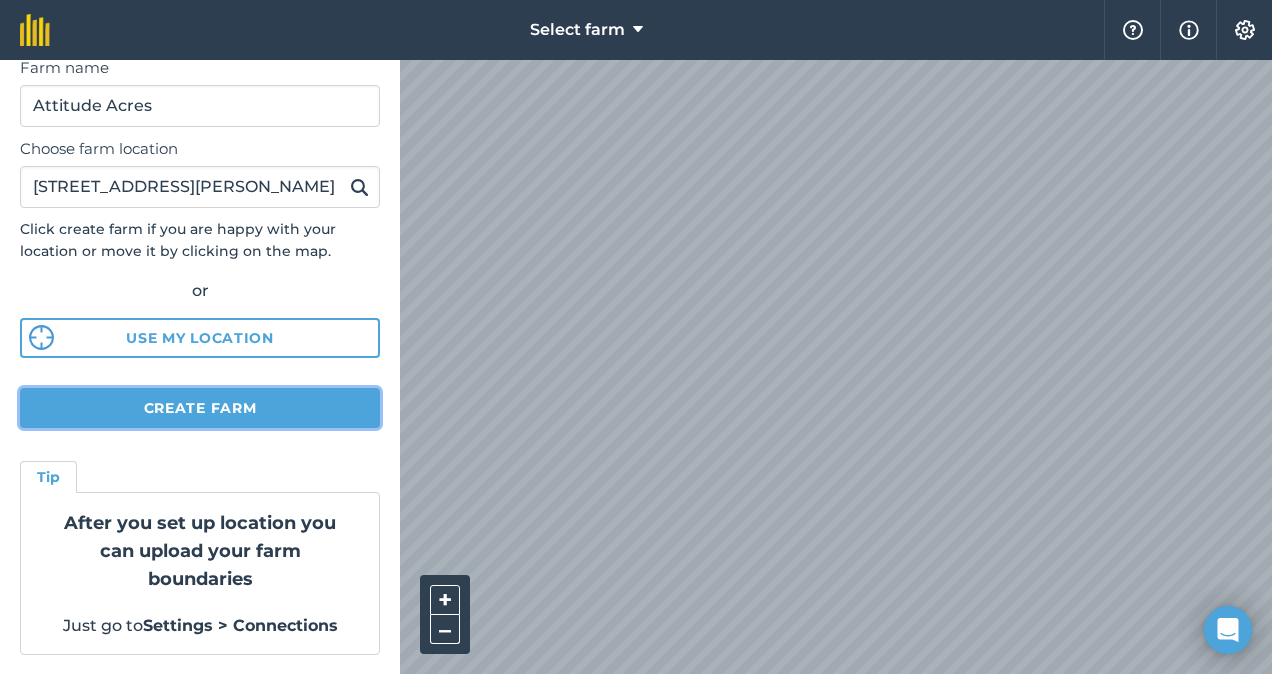 click on "Create farm" at bounding box center (200, 408) 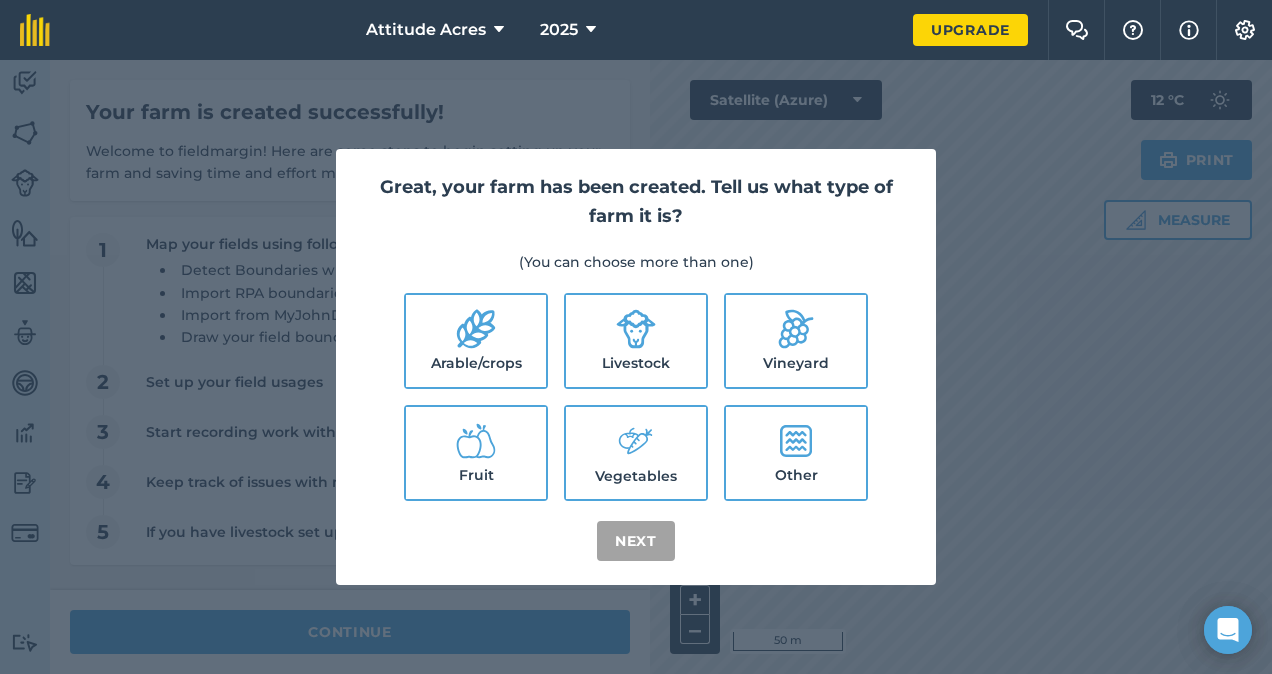 click 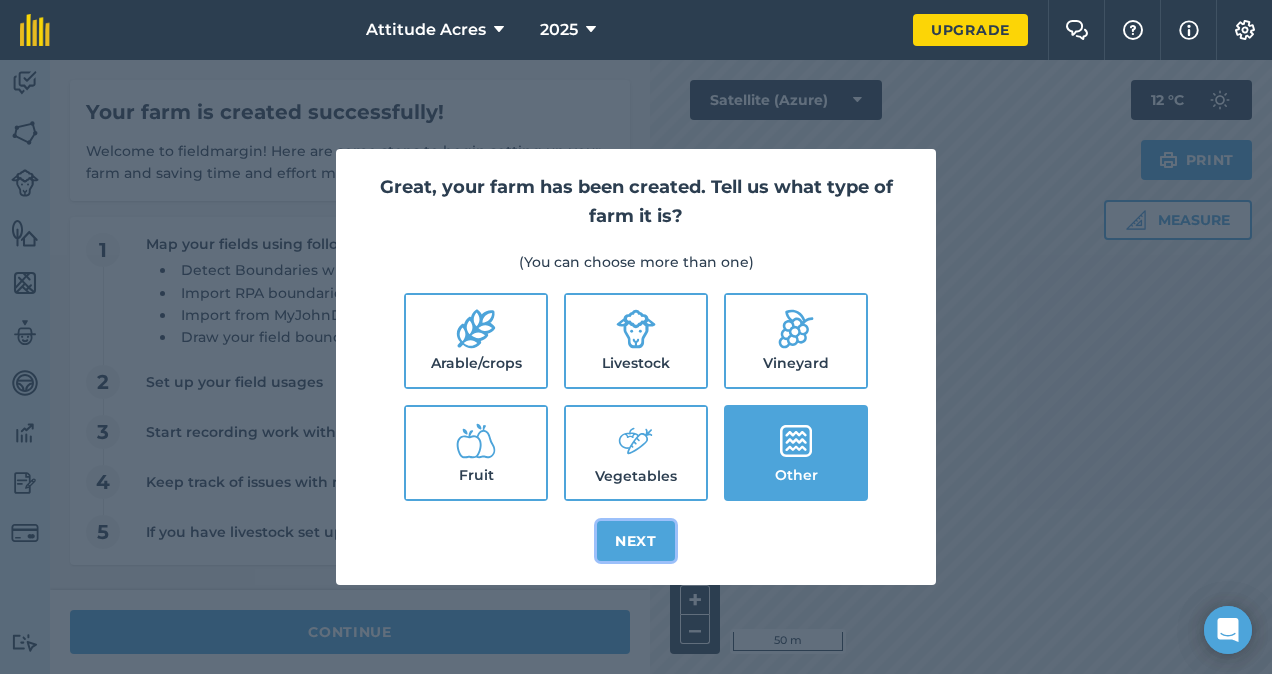 click on "Next" at bounding box center [636, 541] 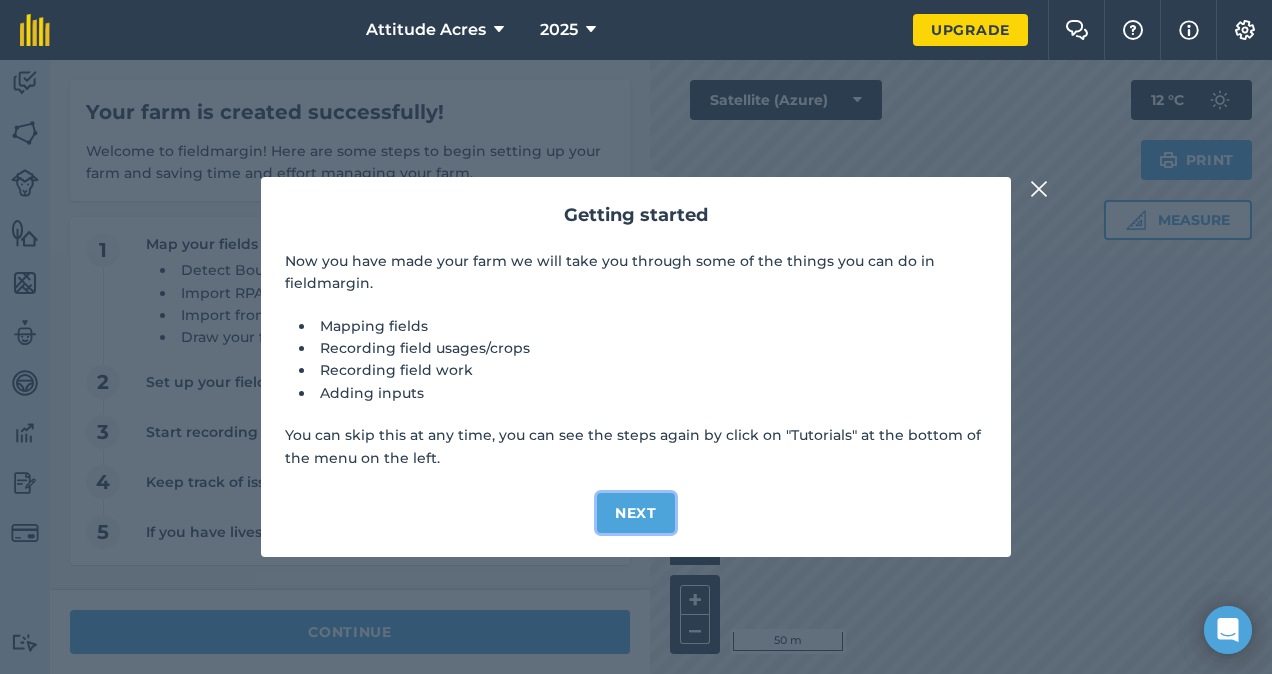 click on "Next" at bounding box center (636, 513) 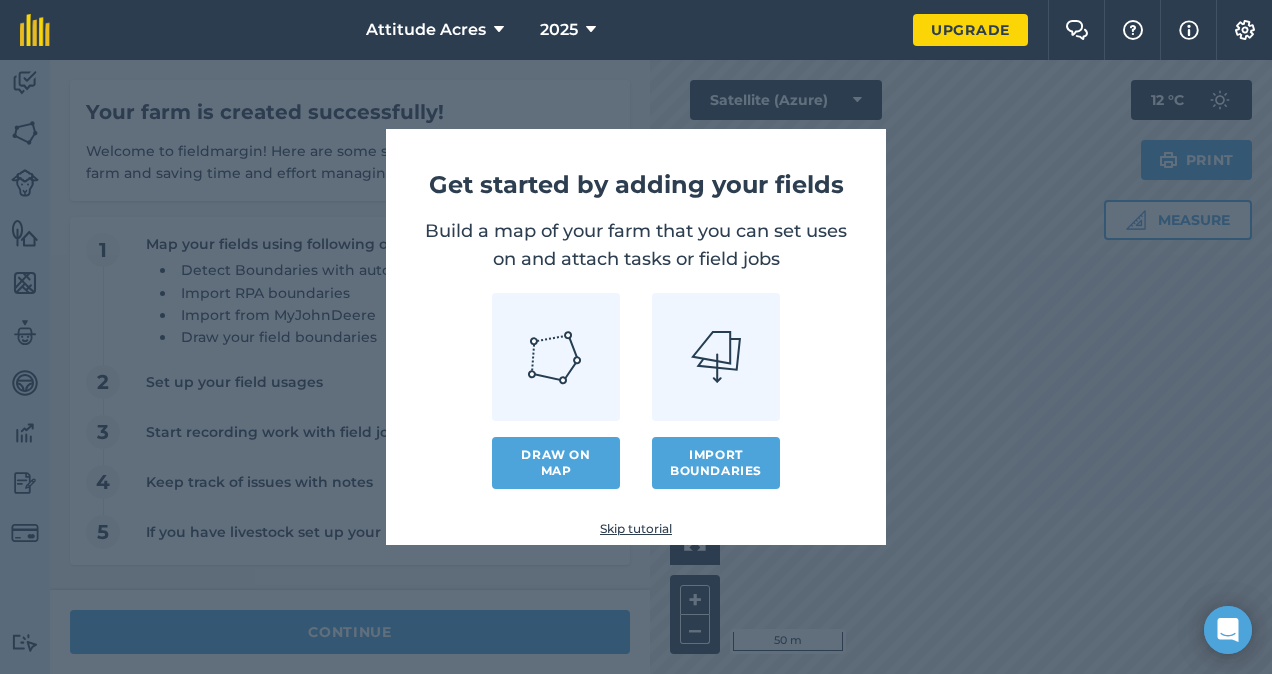 click at bounding box center [556, 357] 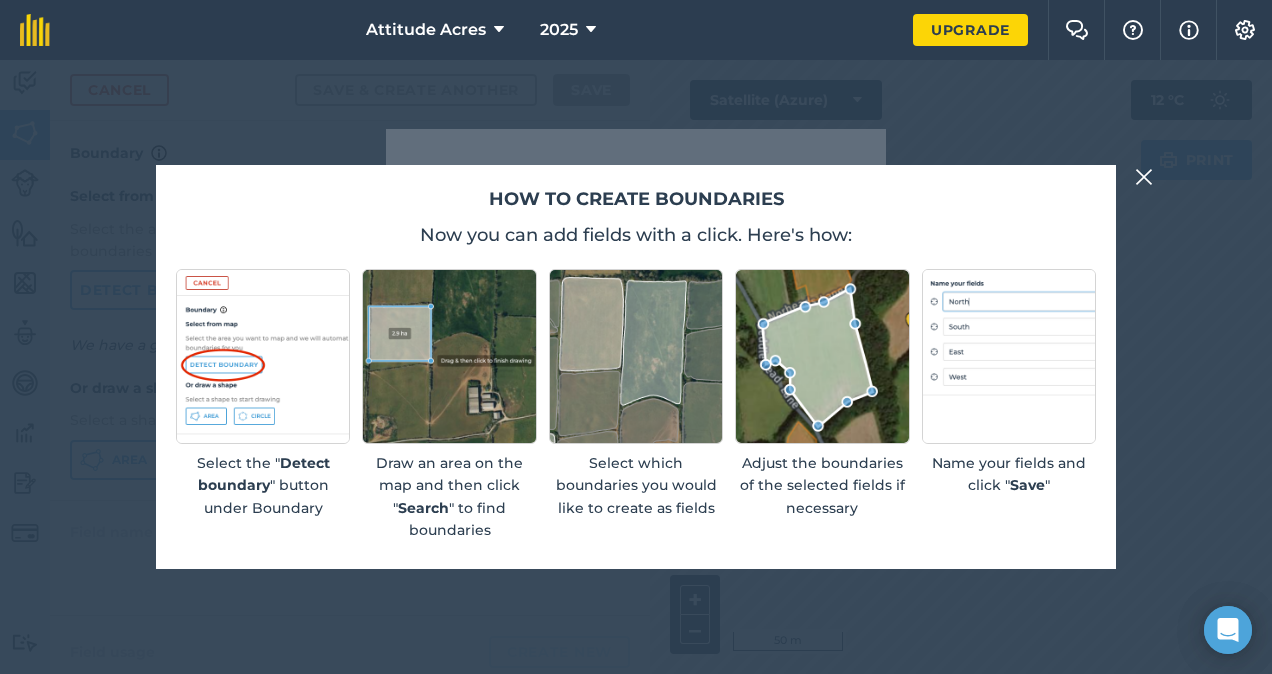 click on "How to create boundaries Now you can add fields with a click. Here's how: Select the " Detect boundary " button under Boundary Draw an area on the map and then click " Search " to find boundaries Select which boundaries you would like to create as fields Adjust the boundaries of the selected fields if necessary Name your fields and click " Save "" at bounding box center (636, 367) 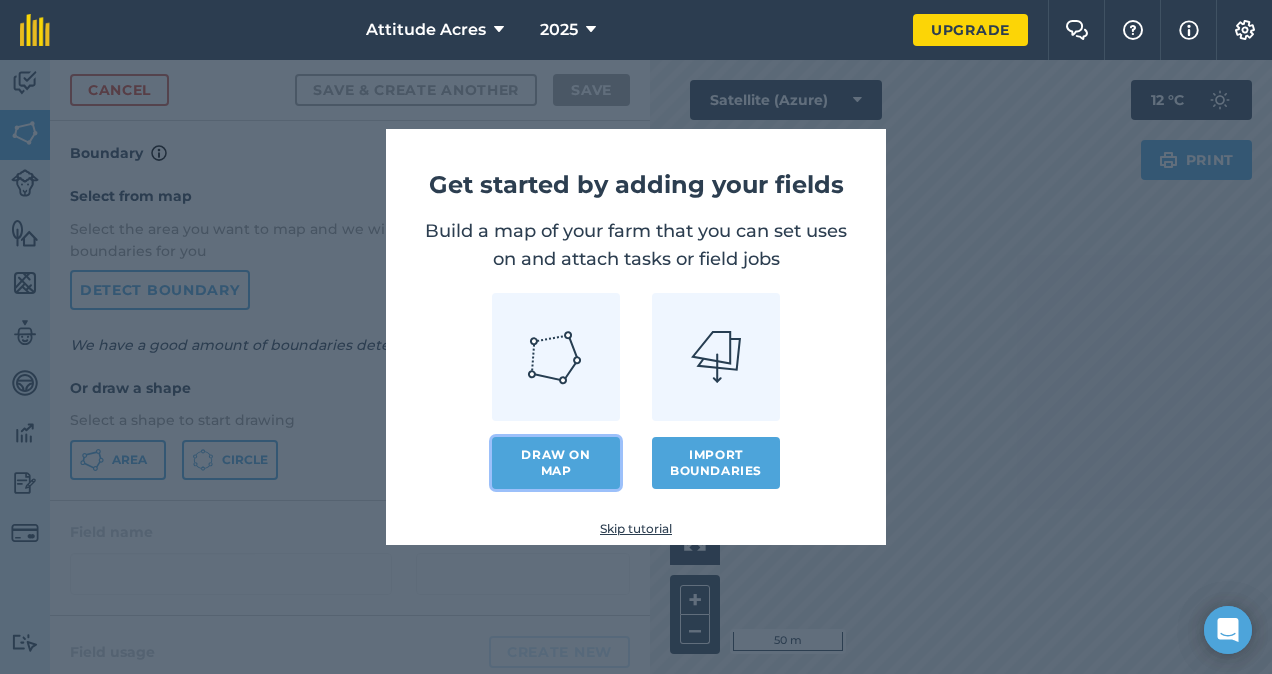 click on "Draw on map" at bounding box center (556, 463) 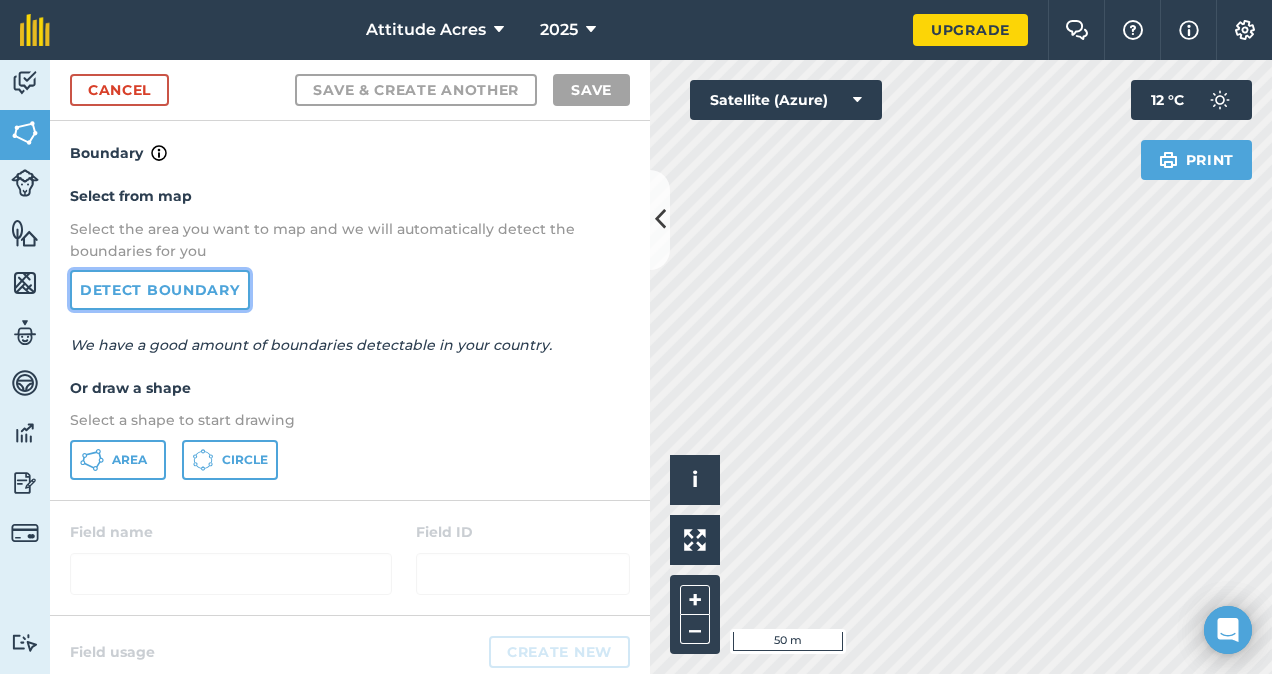 click on "Detect boundary" at bounding box center (160, 290) 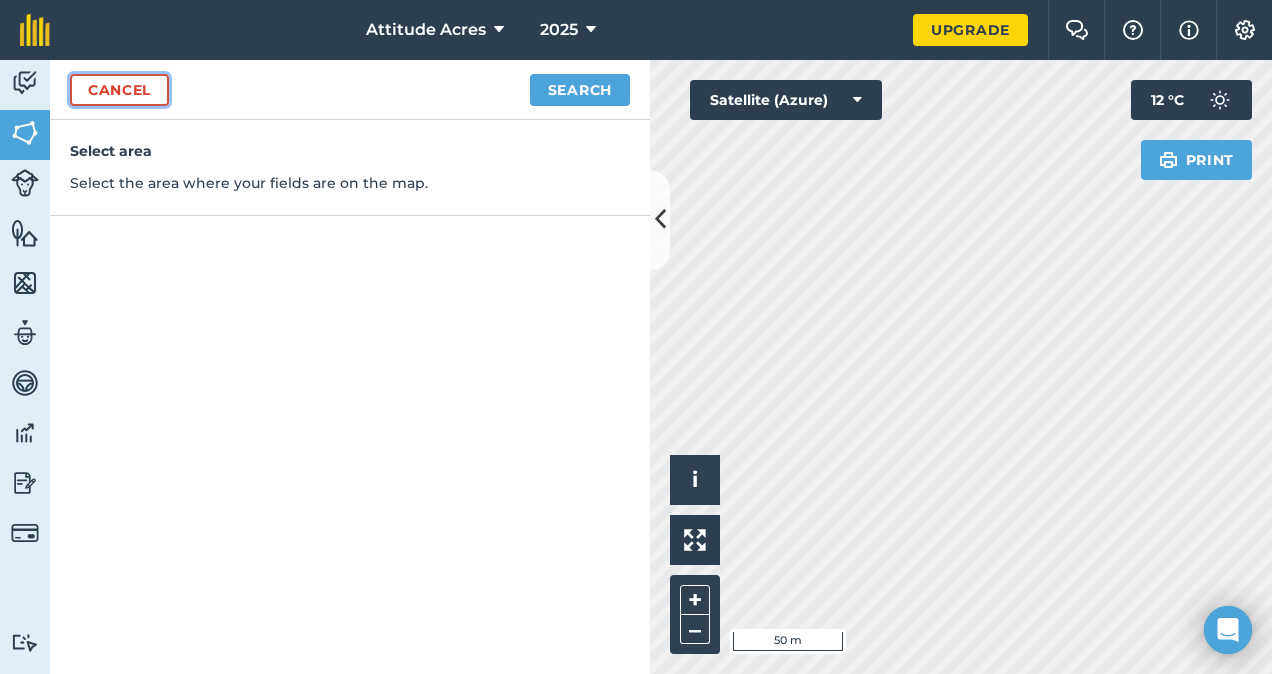 click on "Cancel" at bounding box center [119, 90] 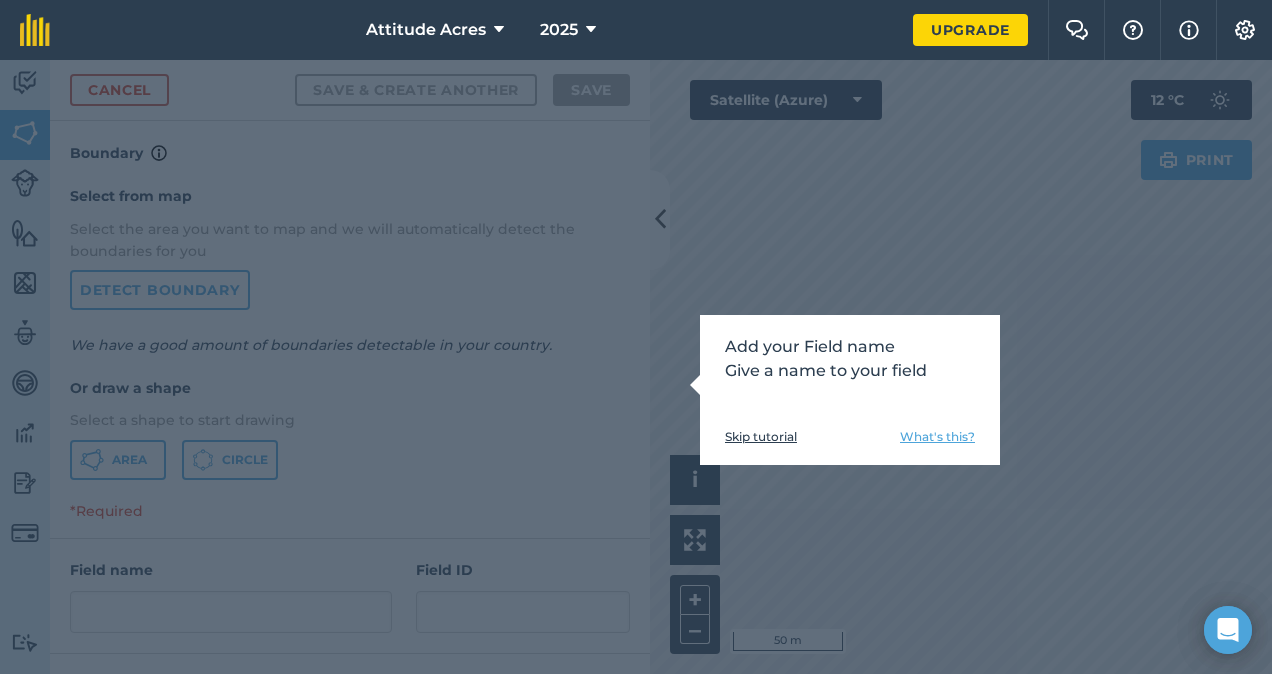 click on "Skip tutorial" at bounding box center [761, 437] 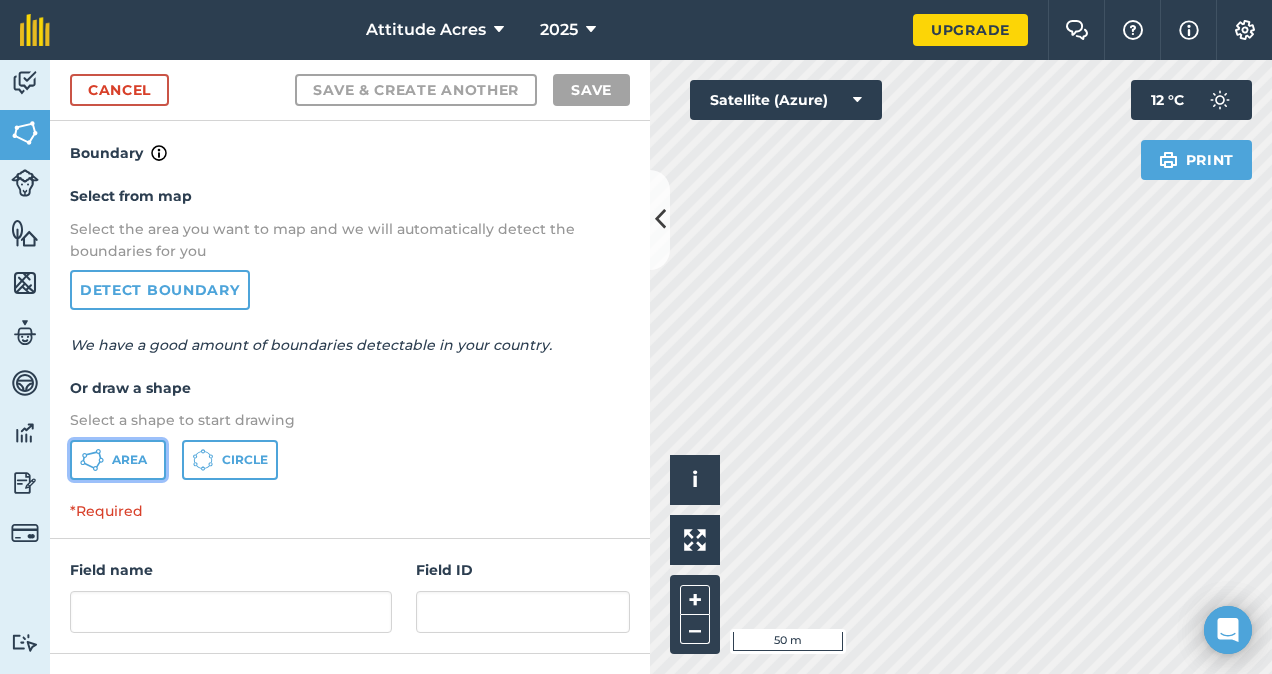 click on "Area" at bounding box center (129, 460) 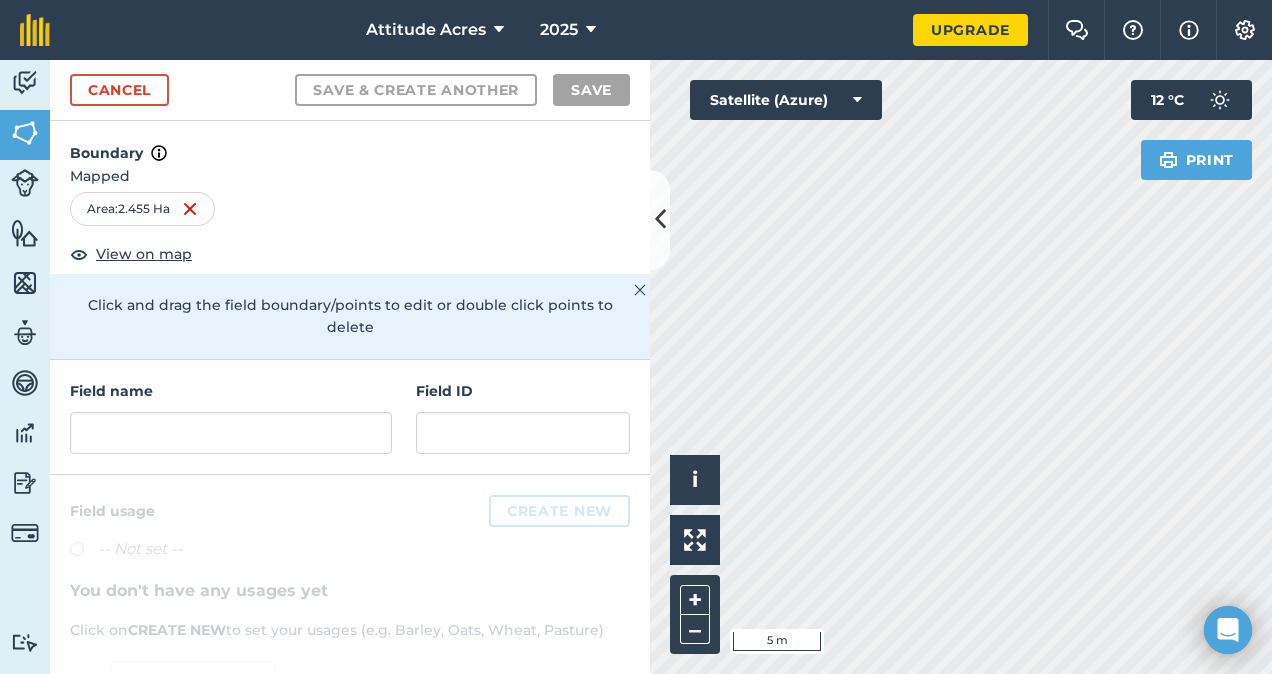 click on "Attitude Acres 2025 Upgrade Farm Chat Help Info Settings Map printing is not available on our free plan Please upgrade to our Essentials, Plus or Pro plan to access this feature. Activity Fields Livestock Features Maps Team Vehicles Data Reporting Billing Tutorials Tutorials Cancel Save & Create Another Save Boundary   Mapped Area :  2.455   Ha   View on map Click and drag the field boundary/points to edit or double click points to delete Field name Field ID Field usage   Create new -- Not set -- You don't have any usages yet Click on  CREATE NEW  to set your usages (e.g. Barley, Oats, Wheat, Pasture) Click to start drawing i © 2025 TomTom, Microsoft 5 m + – Satellite (Azure) Print 12   ° C" at bounding box center [636, 337] 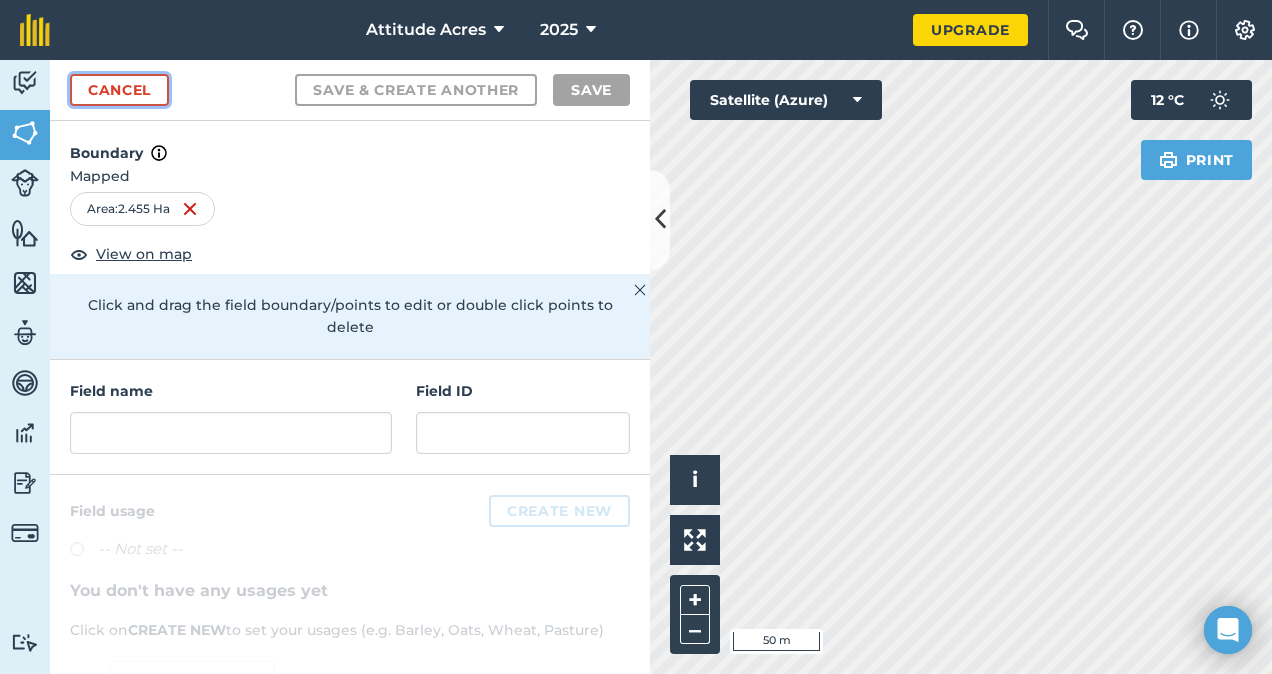 click on "Cancel" at bounding box center (119, 90) 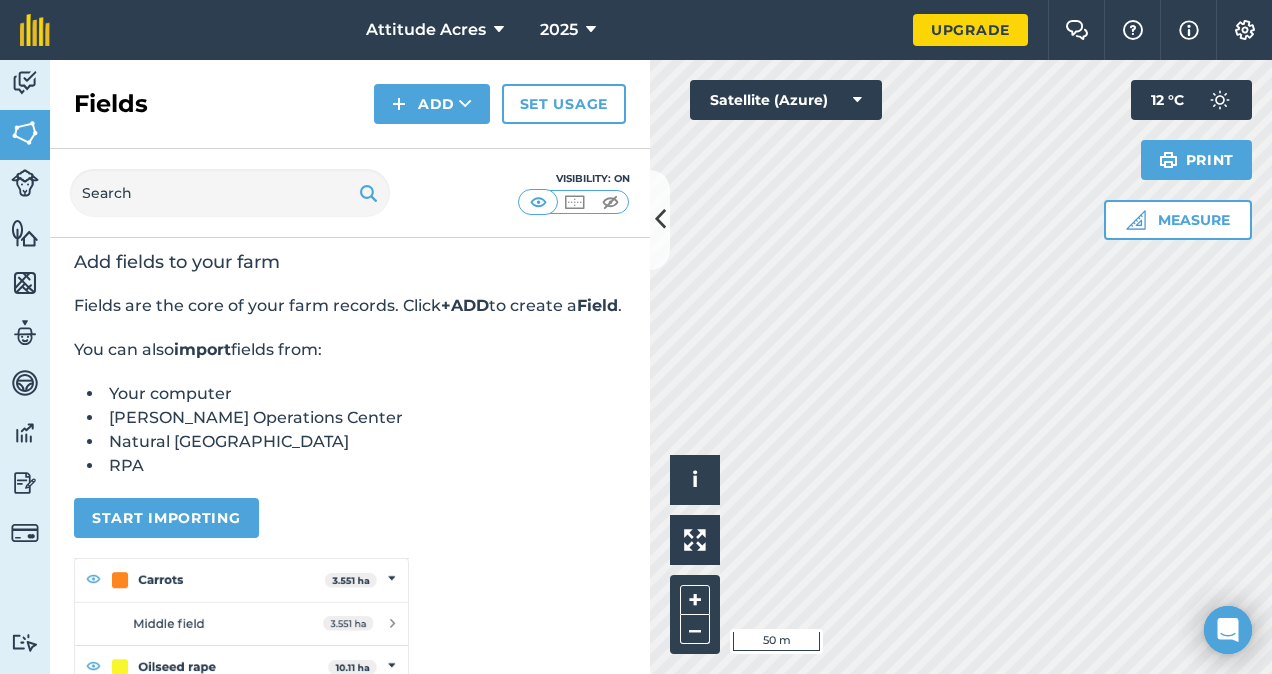 scroll, scrollTop: 0, scrollLeft: 0, axis: both 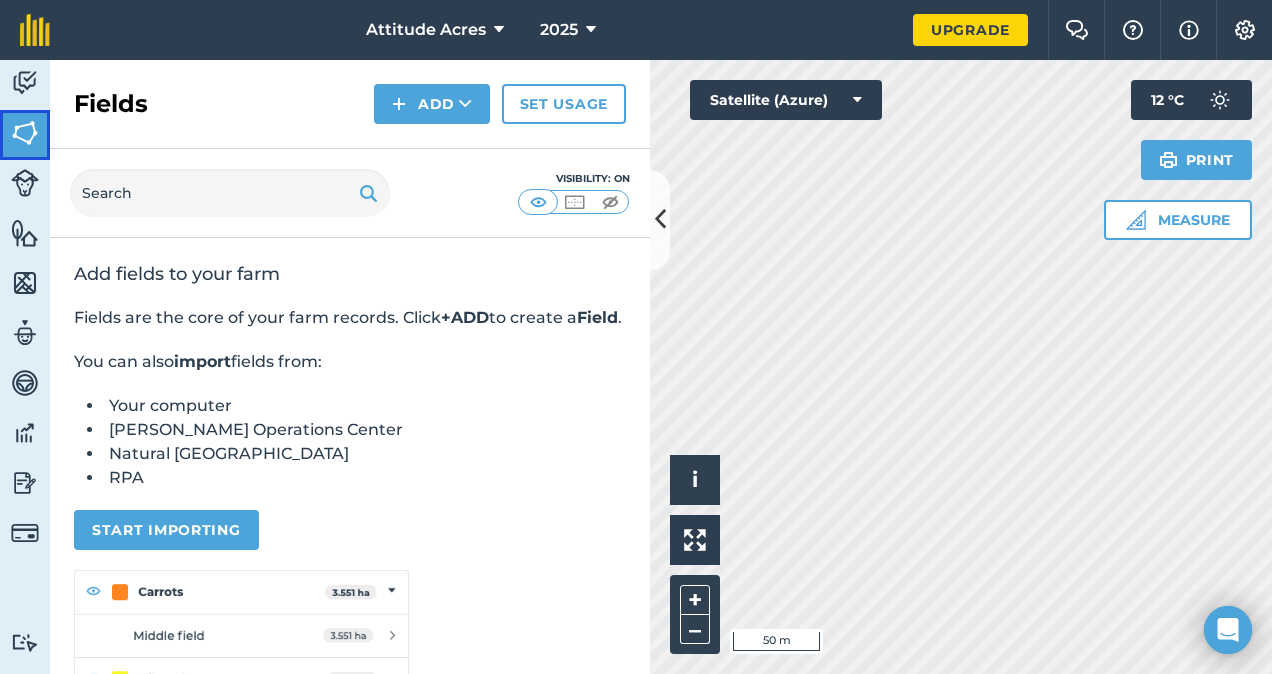 click at bounding box center [25, 133] 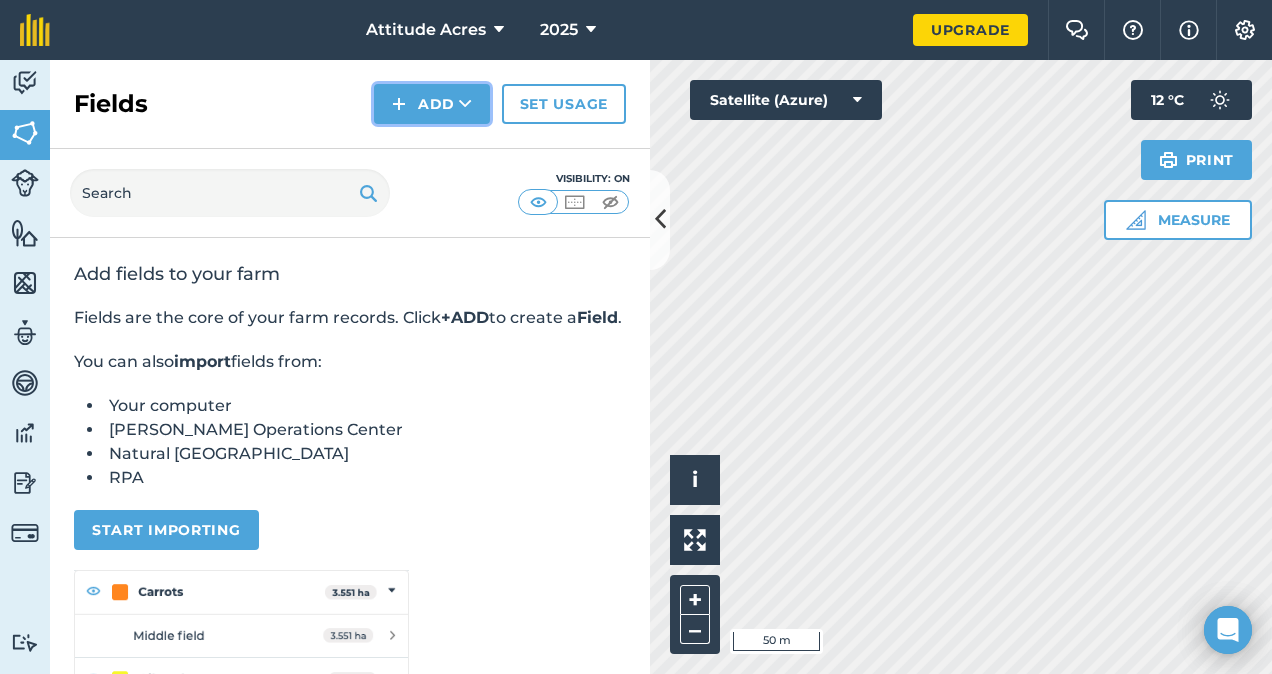 click on "Add" at bounding box center [432, 104] 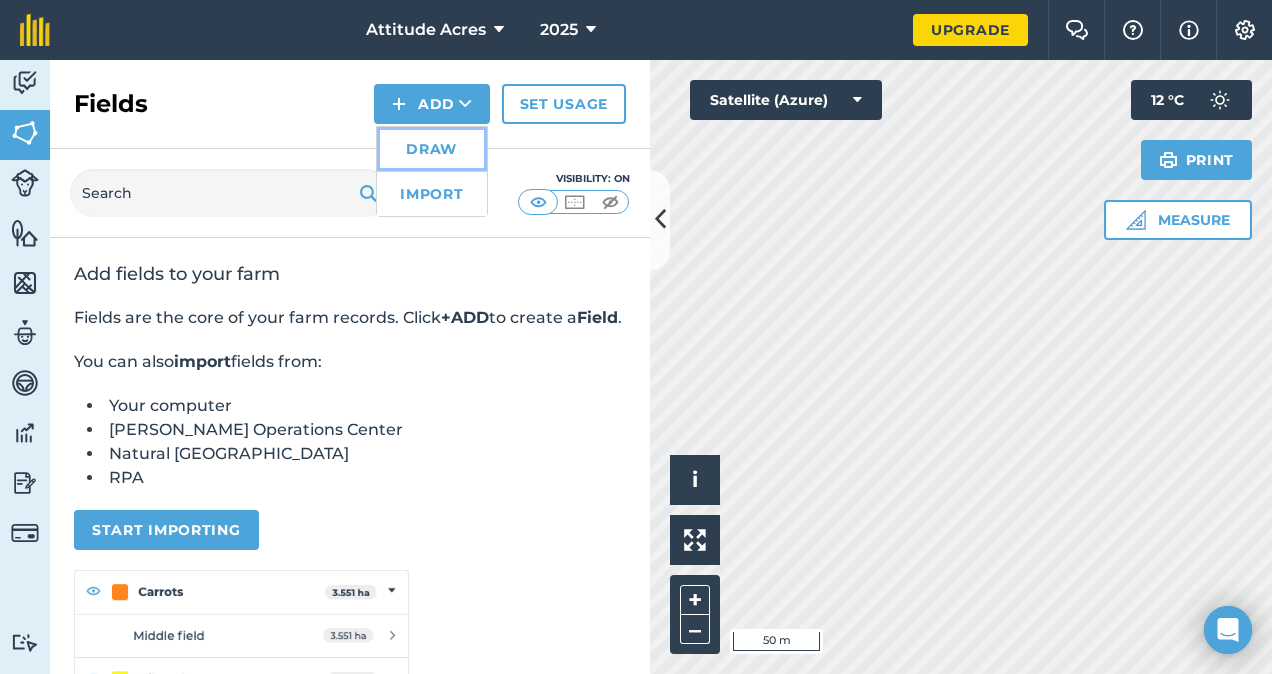 click on "Draw" at bounding box center [432, 149] 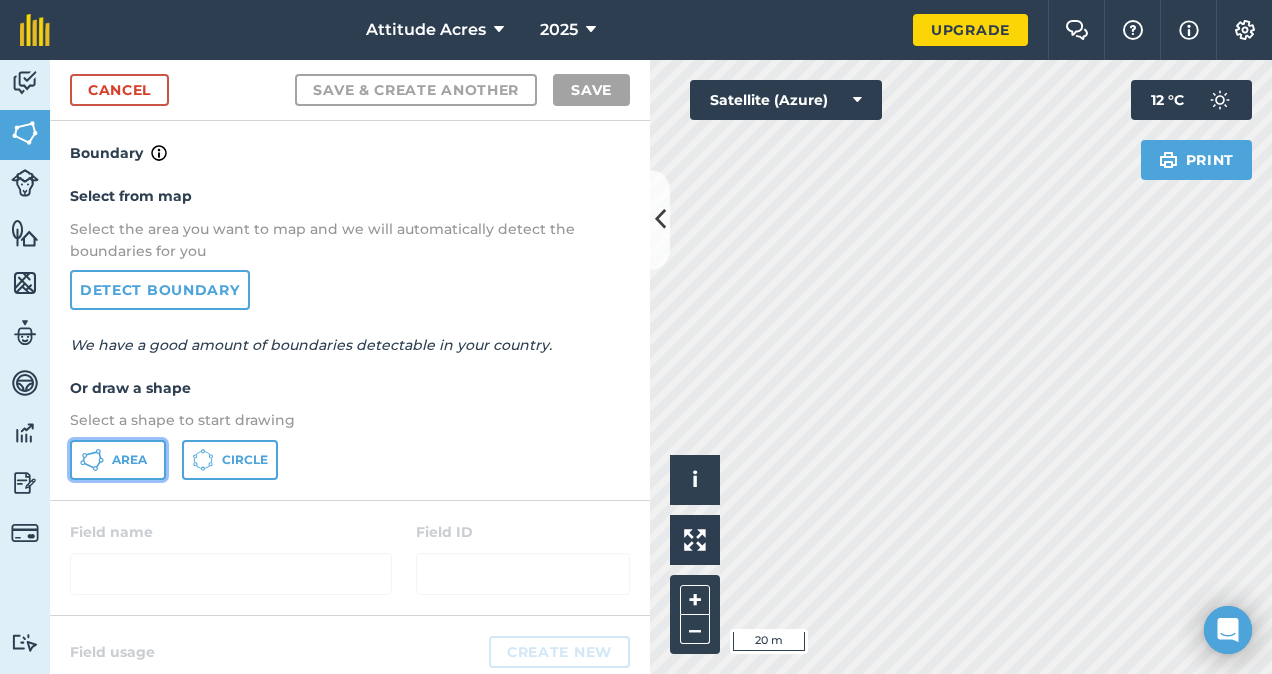 click on "Area" at bounding box center (118, 460) 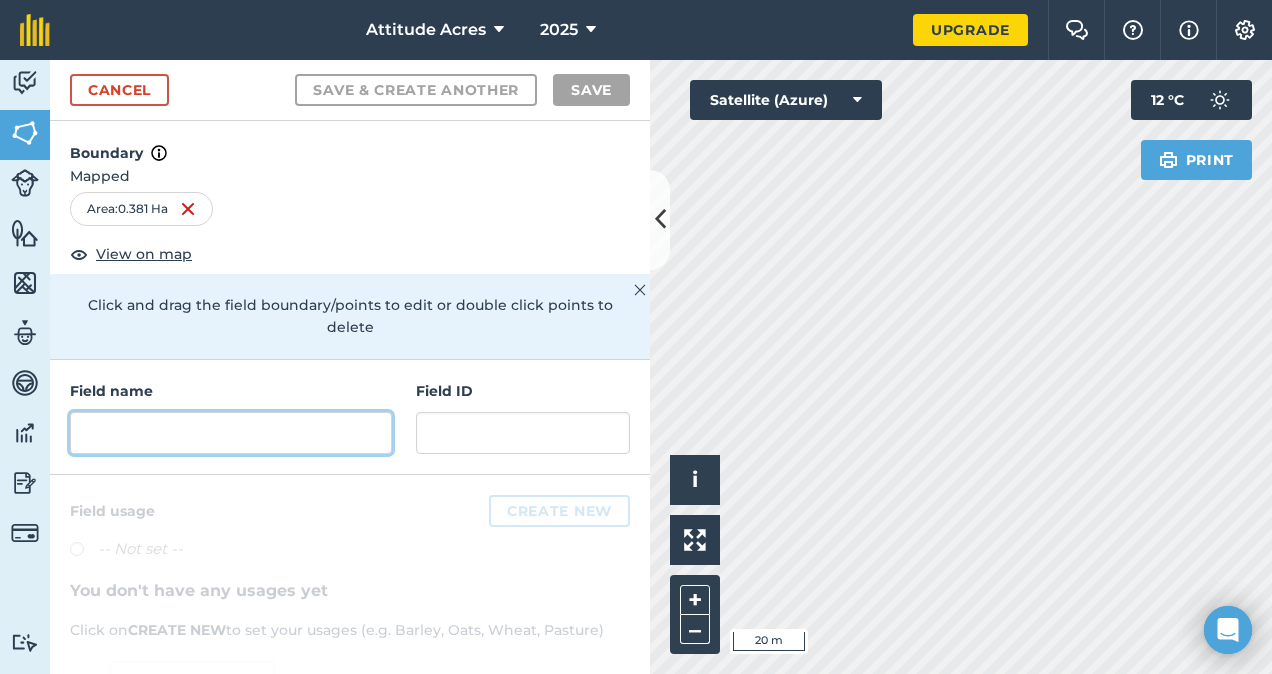 click at bounding box center [231, 433] 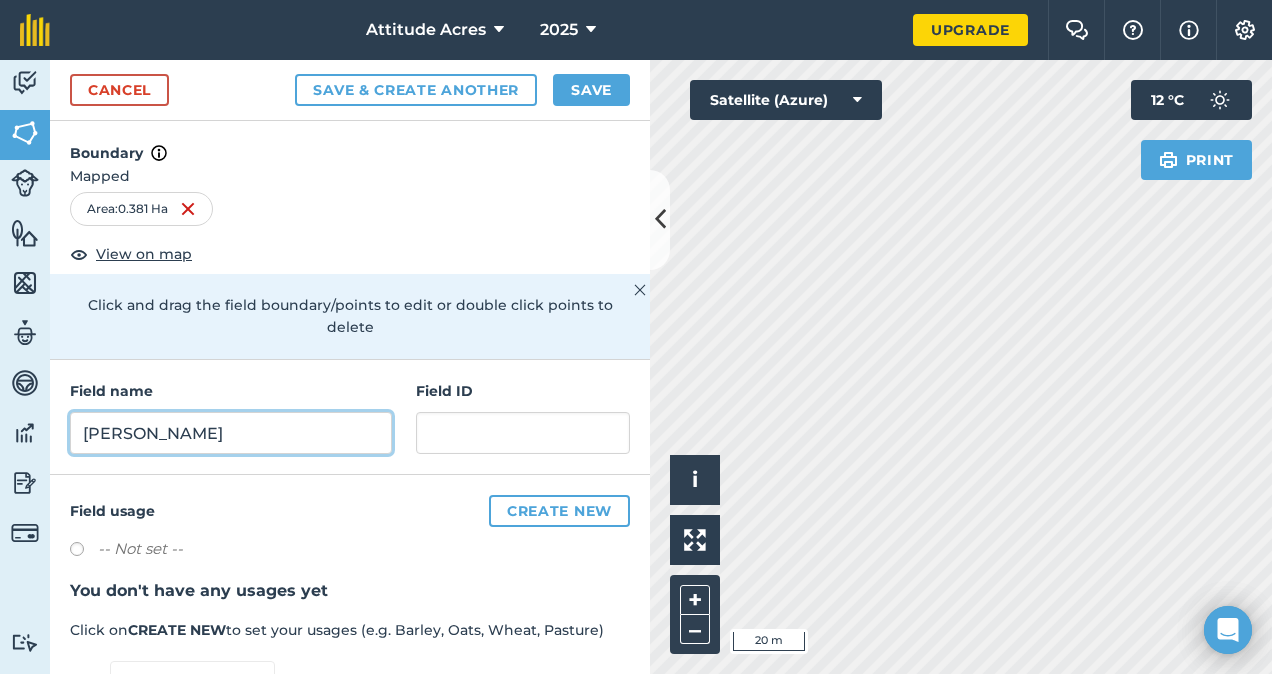 type on "Hay Paddock" 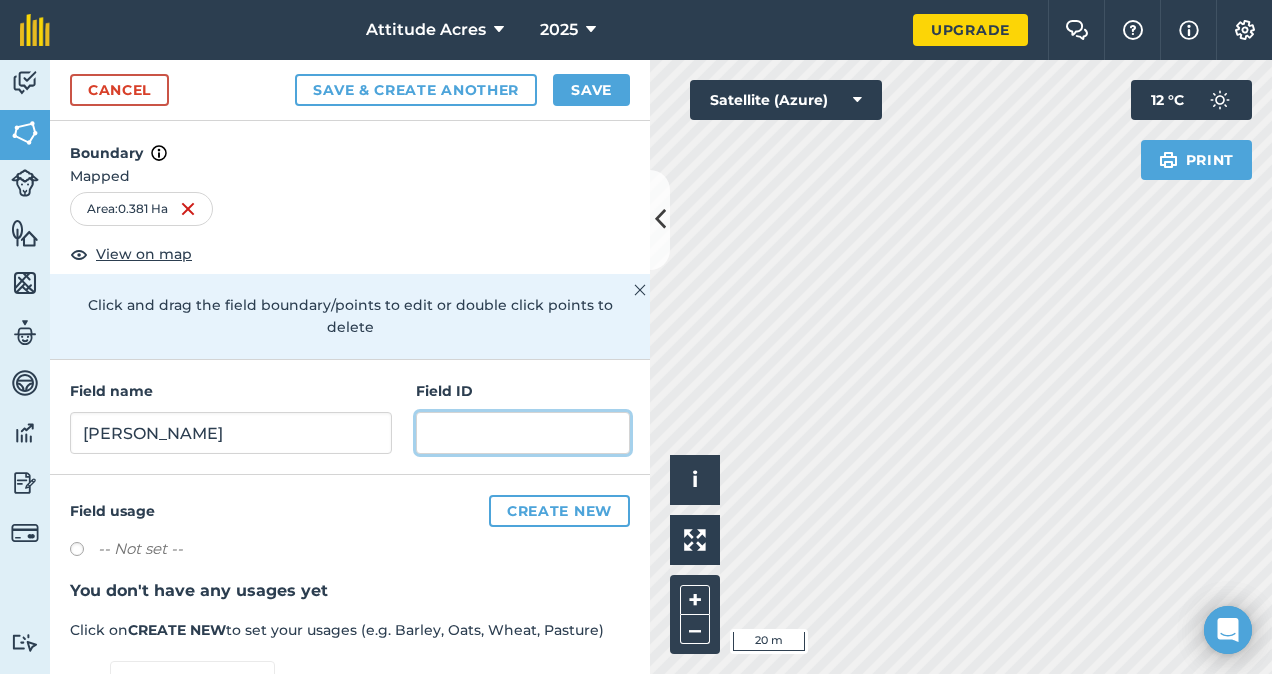 click at bounding box center (523, 433) 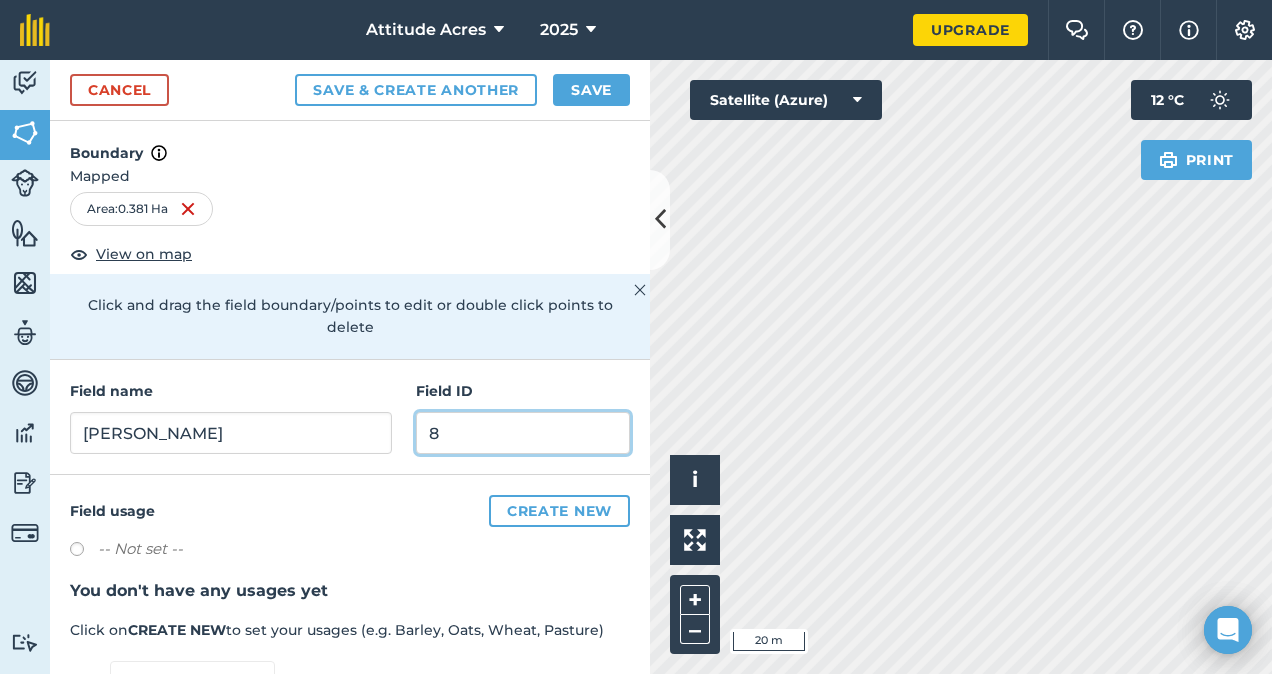 type on "8" 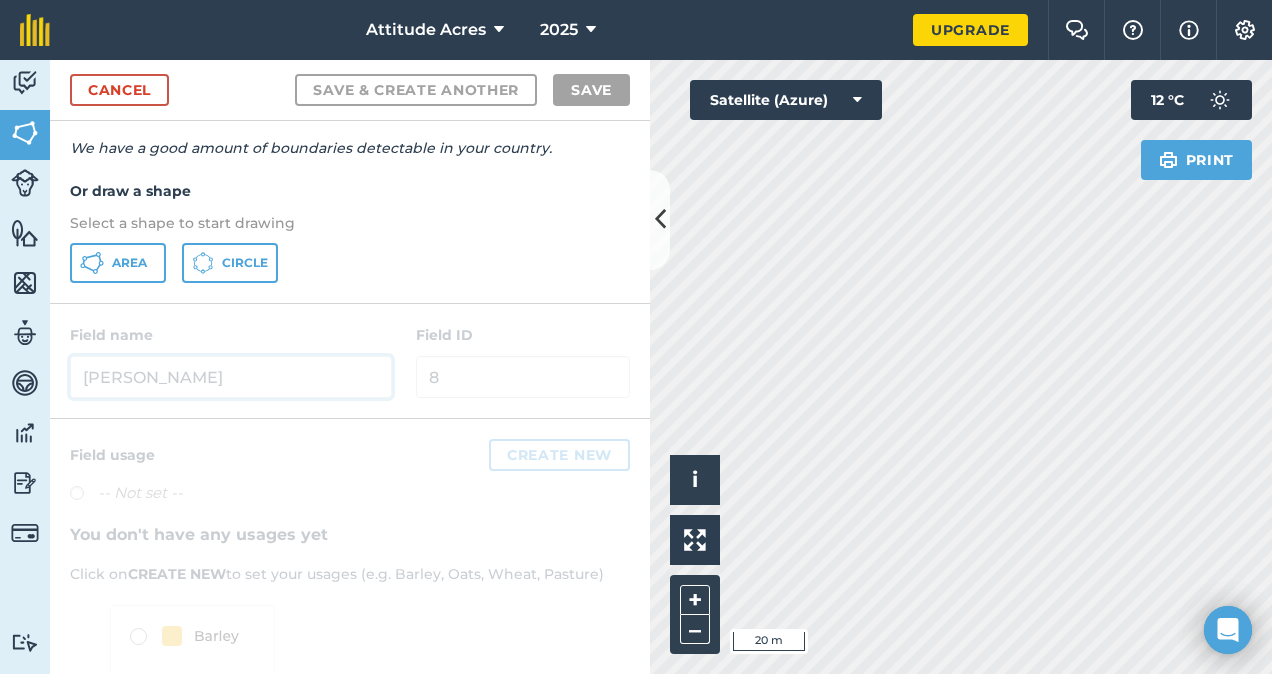 scroll, scrollTop: 195, scrollLeft: 0, axis: vertical 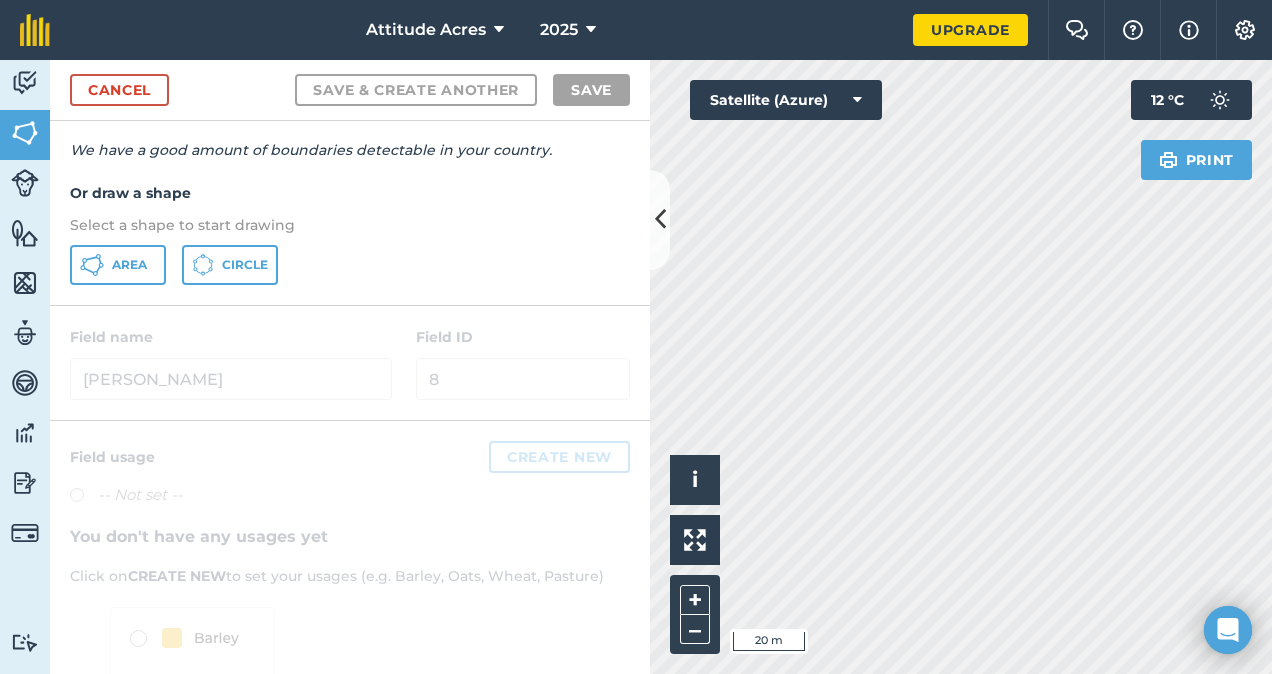 click at bounding box center [350, 363] 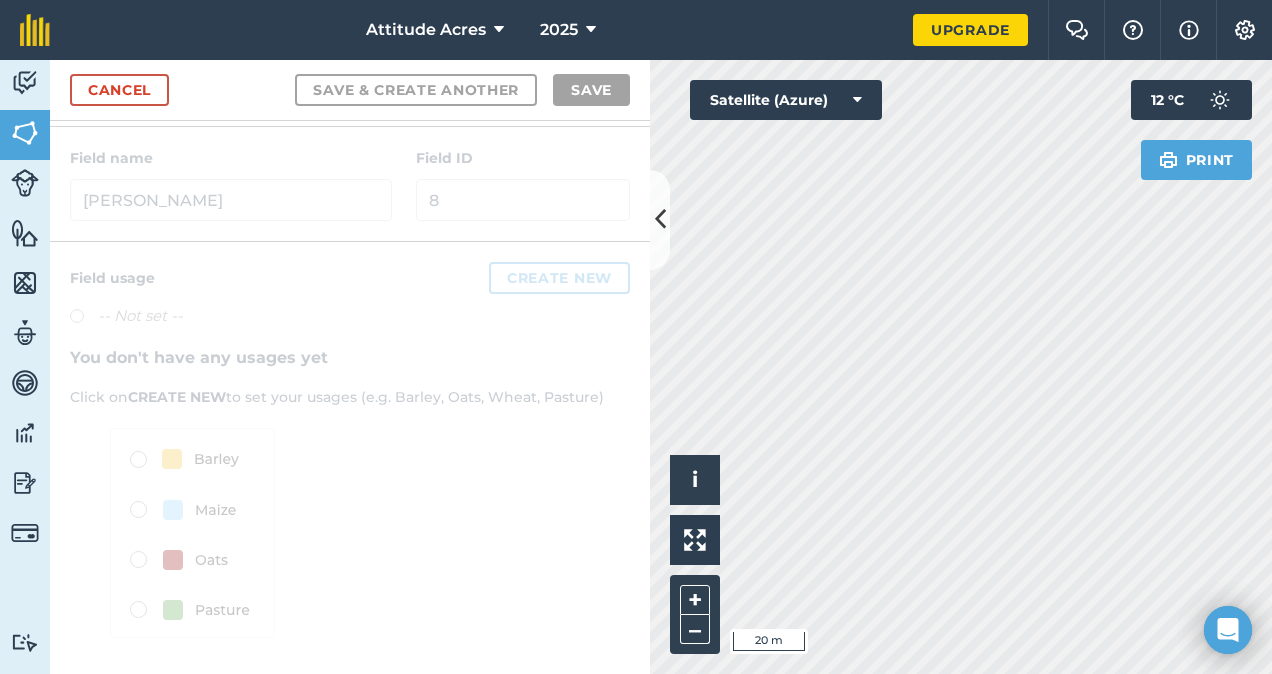 scroll, scrollTop: 0, scrollLeft: 0, axis: both 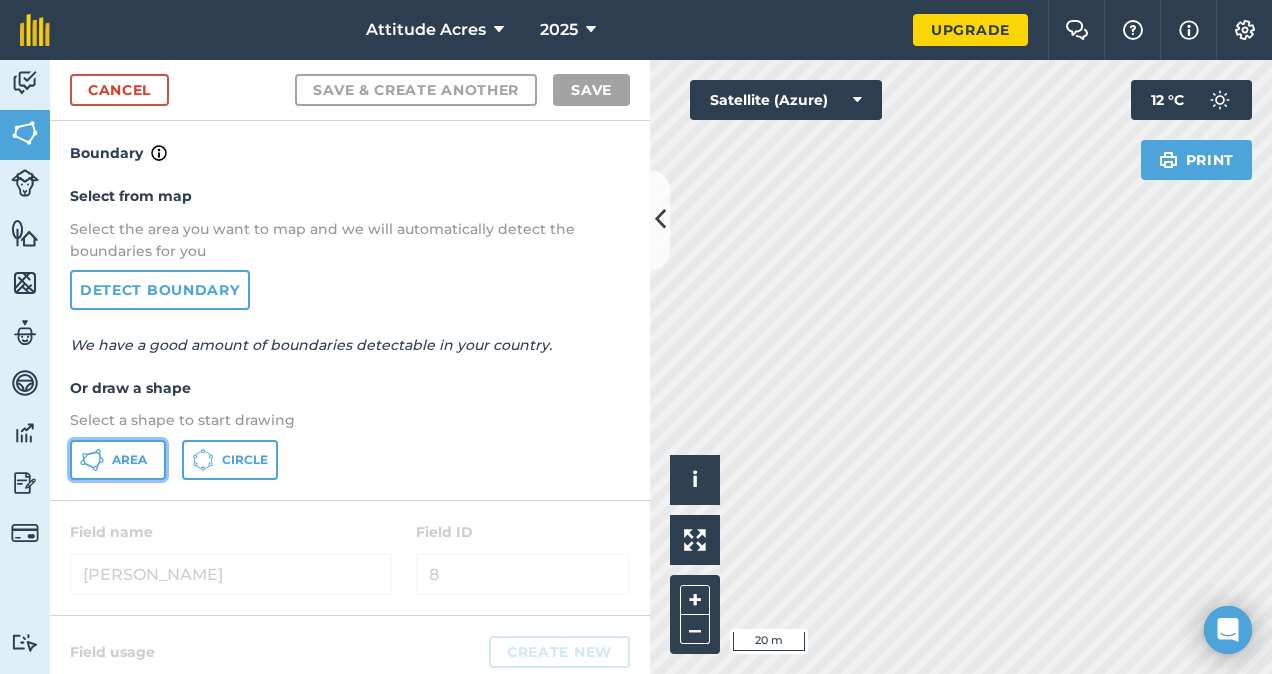 click on "Area" at bounding box center (118, 460) 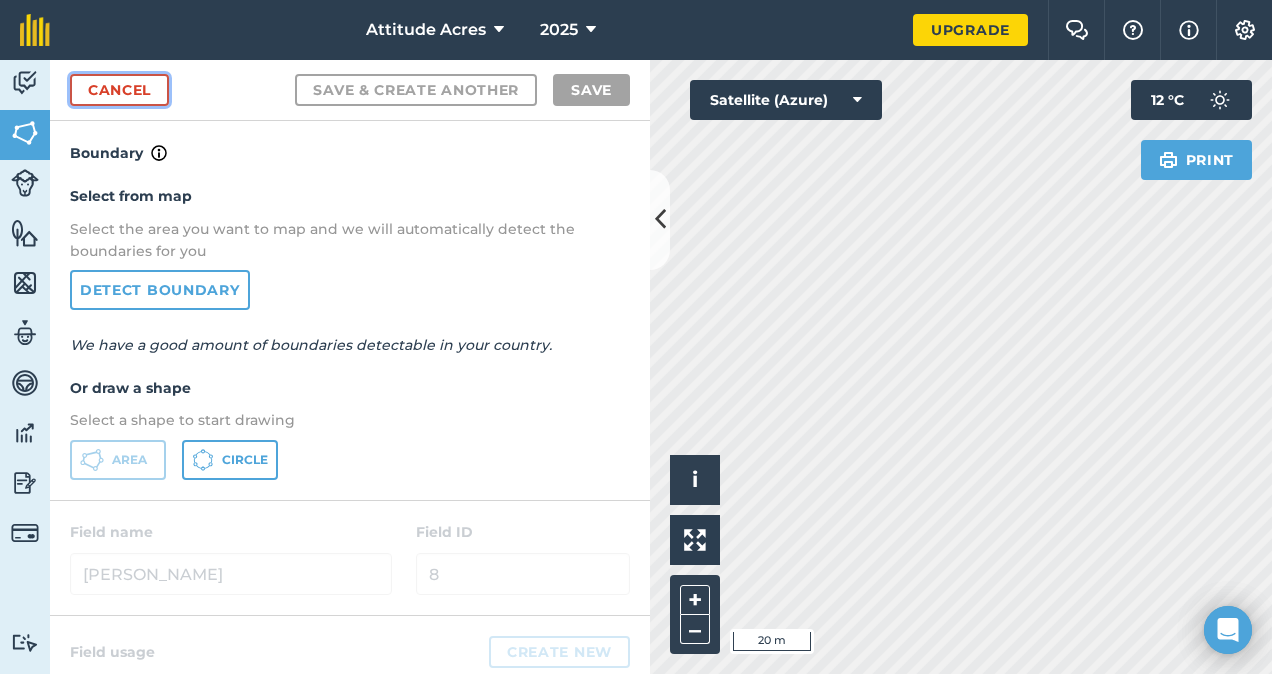 click on "Cancel" at bounding box center (119, 90) 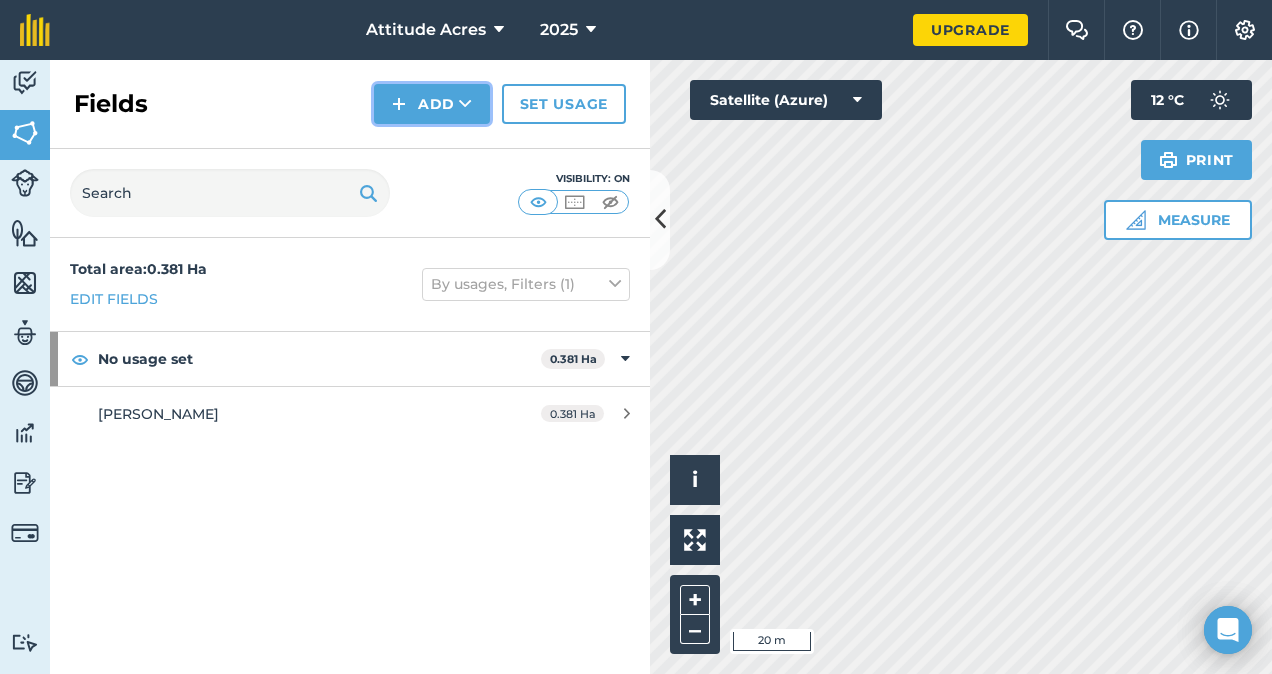 click on "Add" at bounding box center (432, 104) 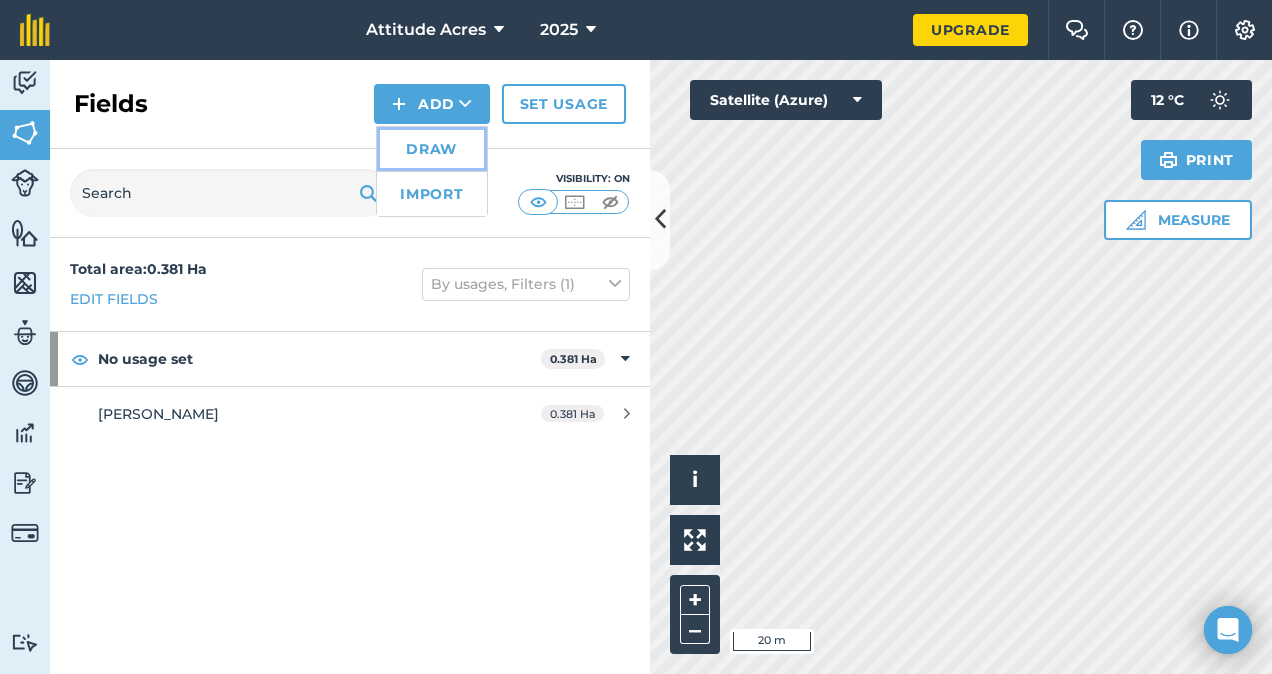 click on "Draw" at bounding box center [432, 149] 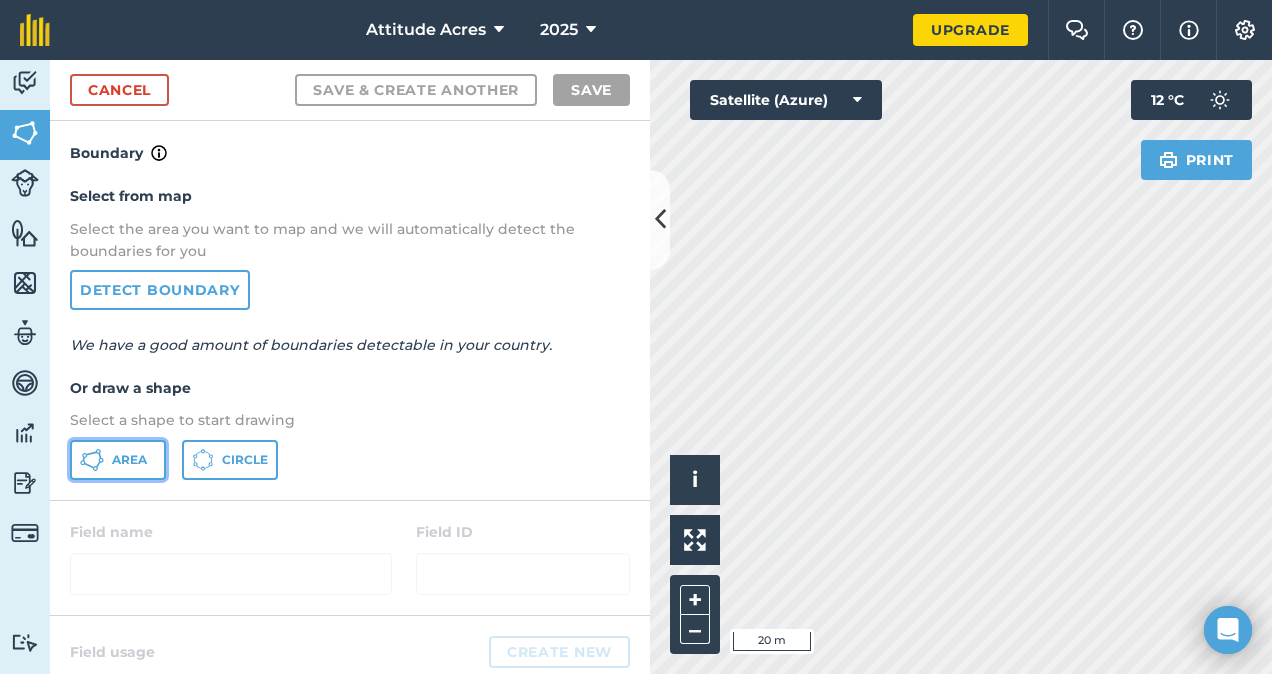 click on "Area" at bounding box center [129, 460] 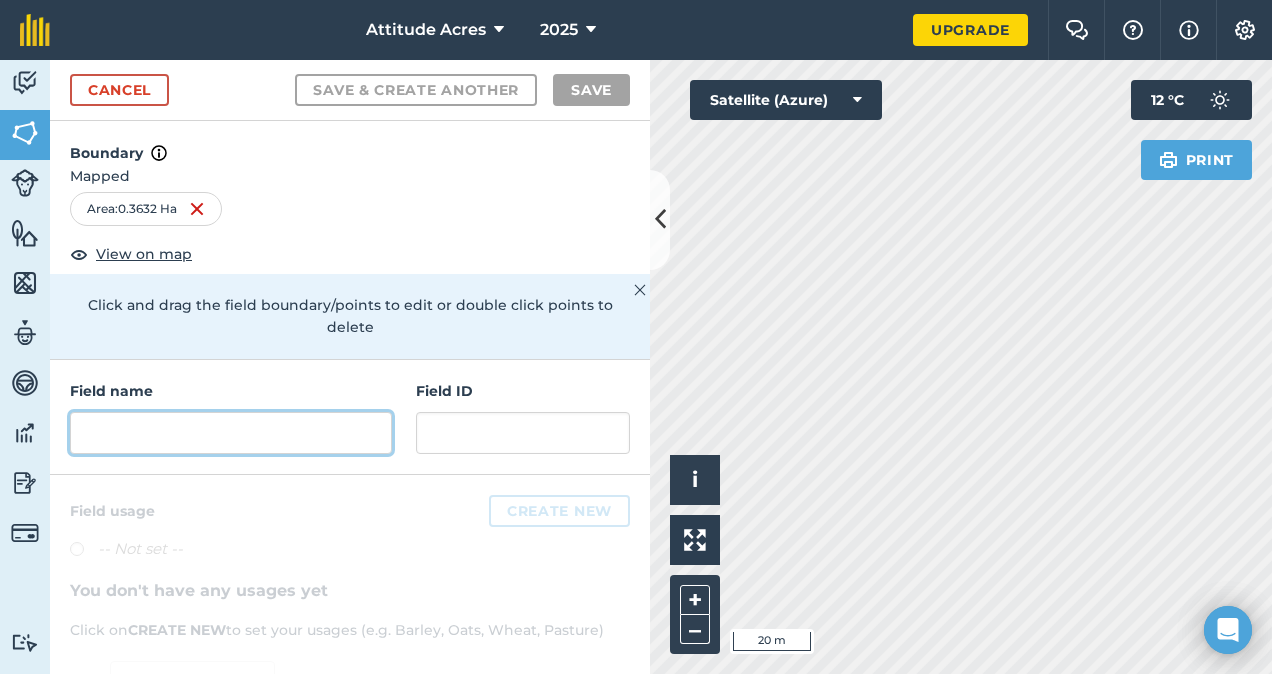click at bounding box center (231, 433) 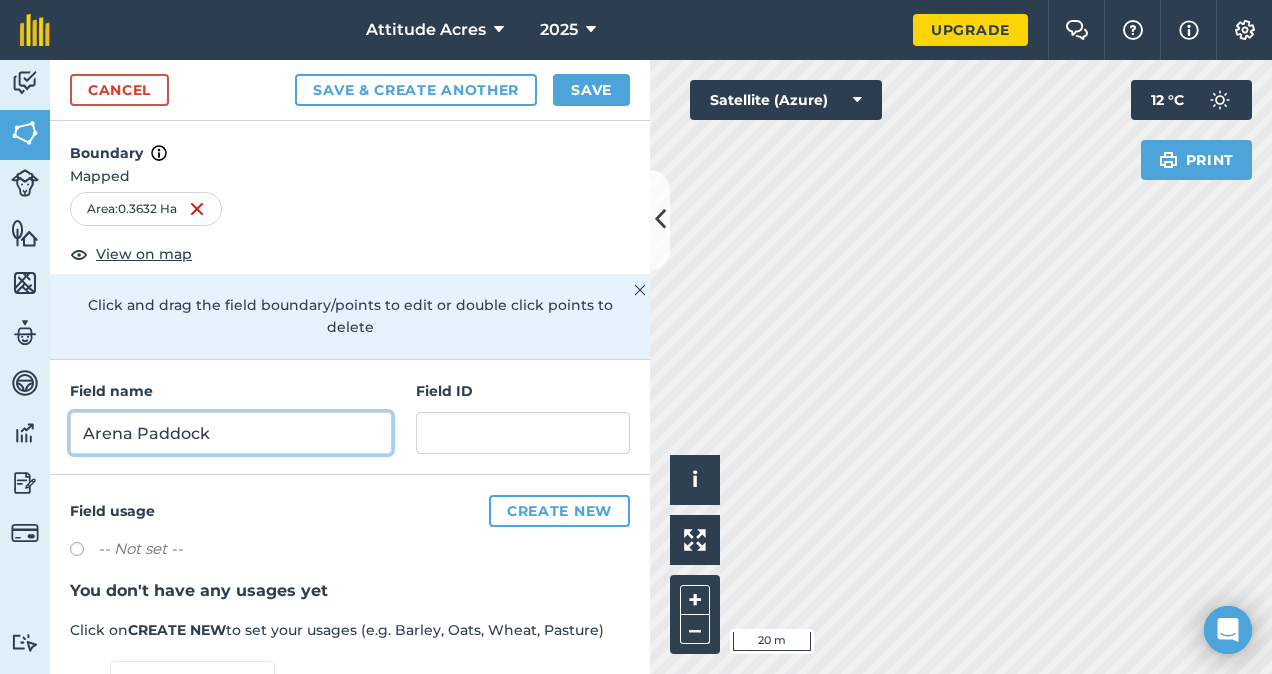 type on "Arena Paddock" 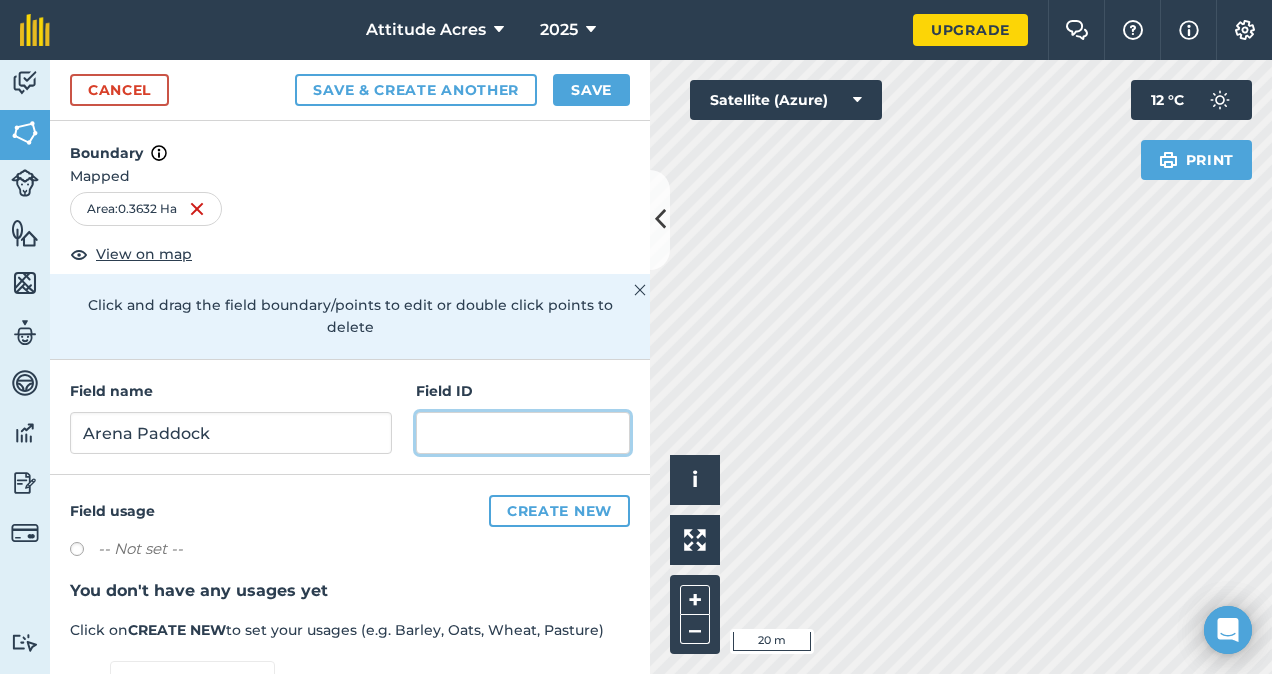 click at bounding box center [523, 433] 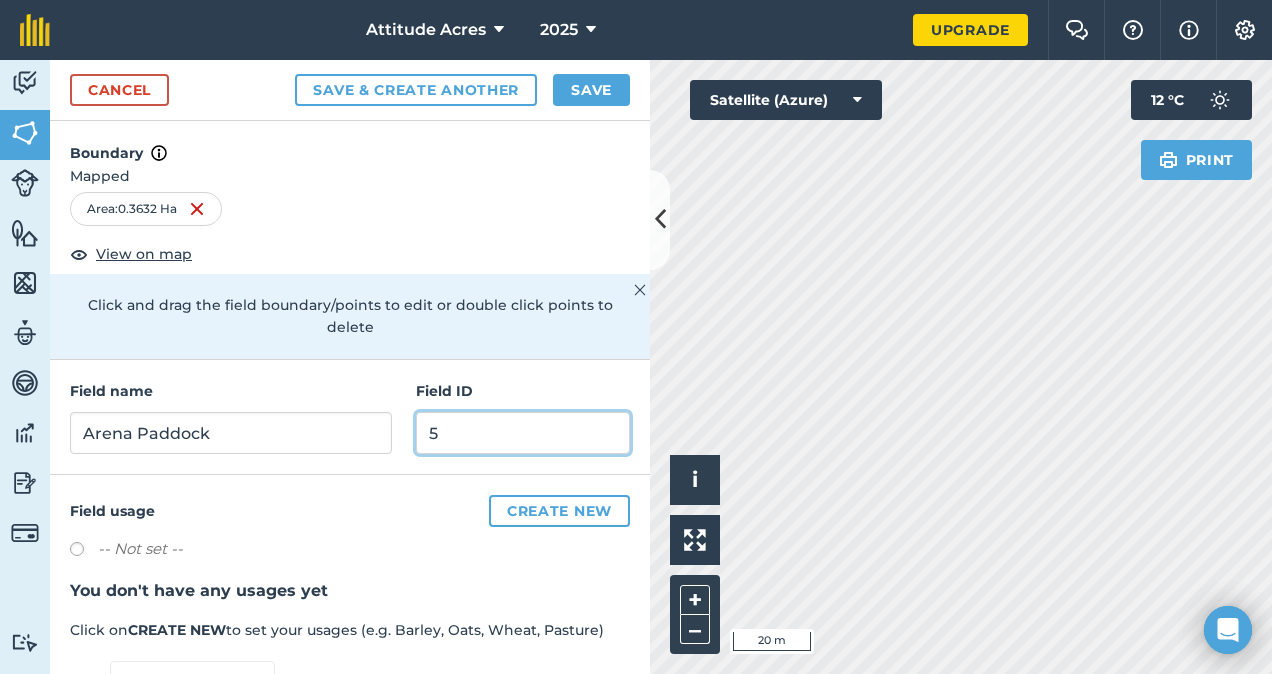 scroll, scrollTop: 232, scrollLeft: 0, axis: vertical 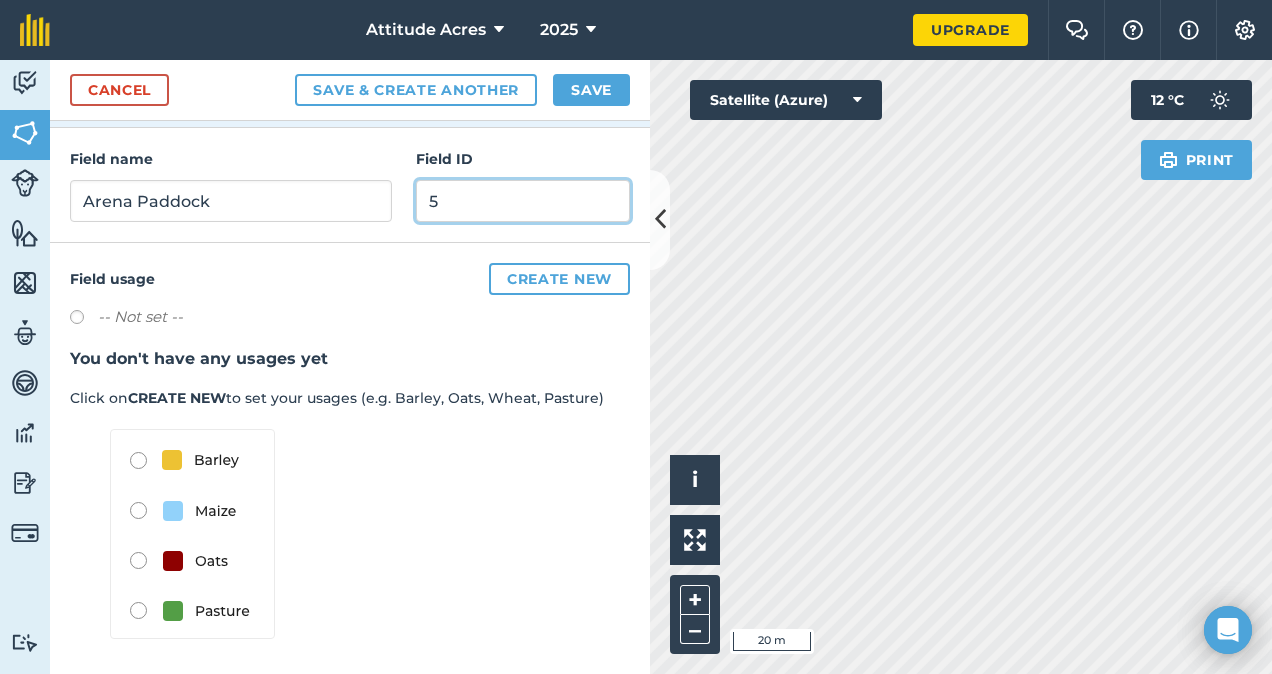 type on "5" 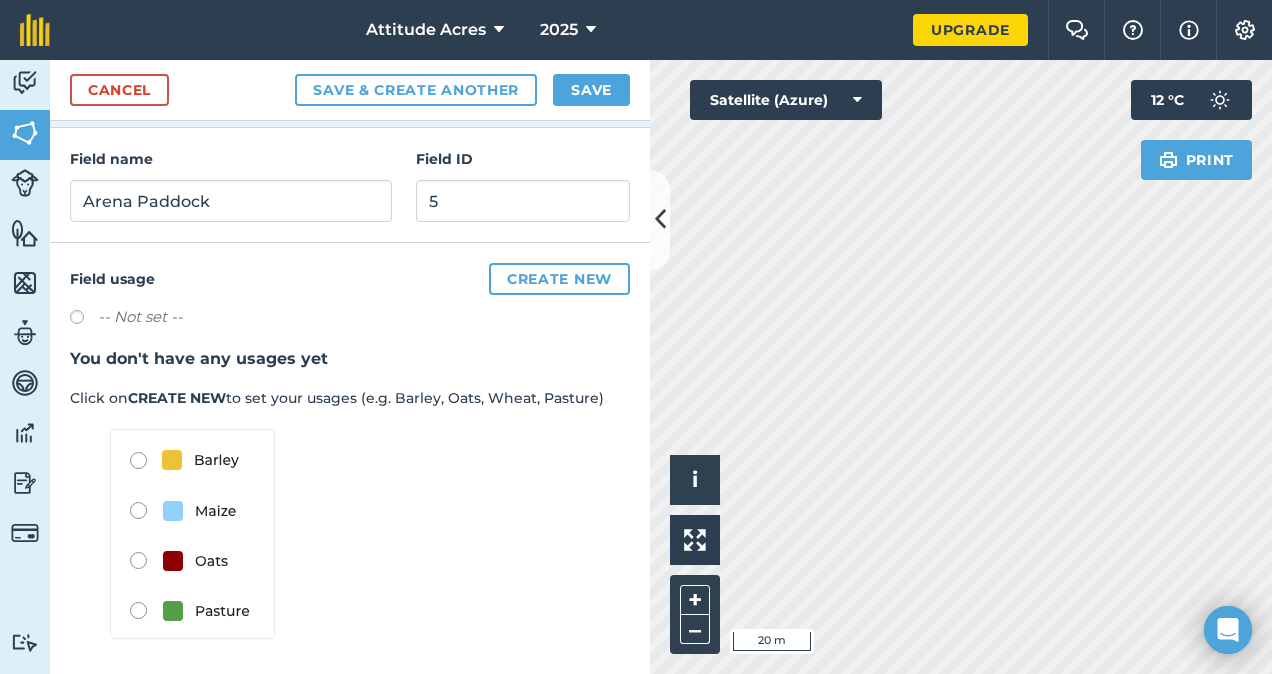 click at bounding box center [192, 534] 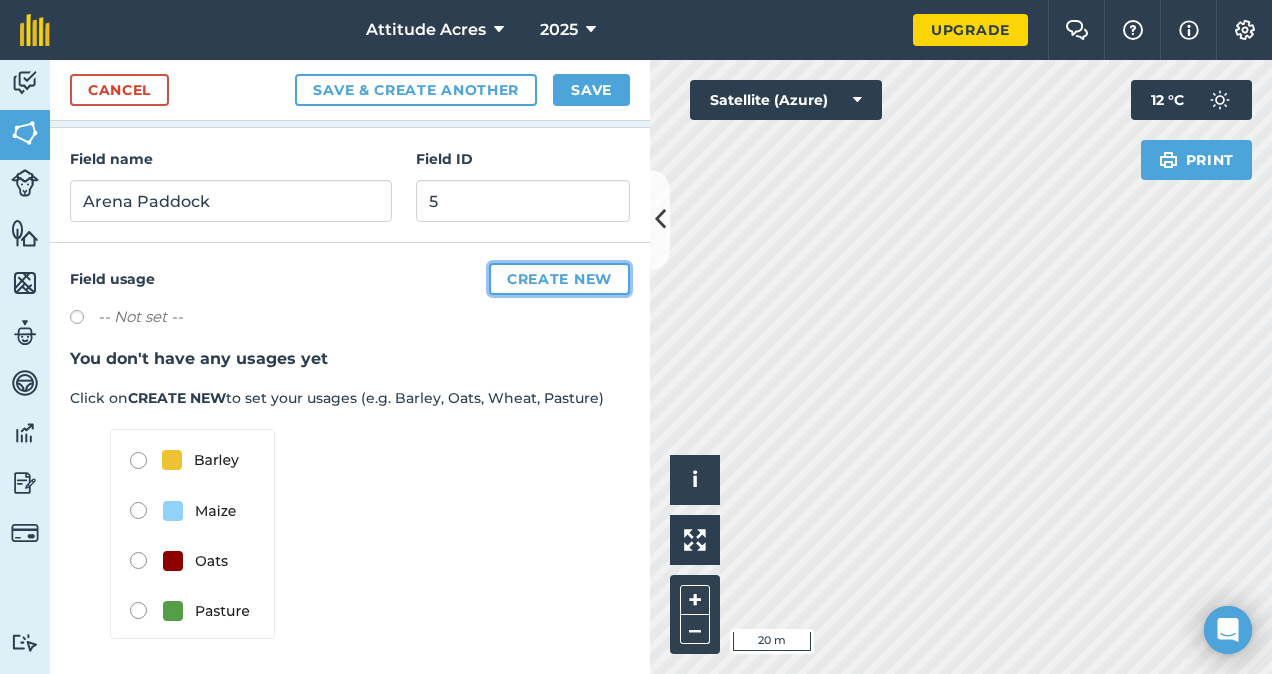 click on "Create new" at bounding box center (559, 279) 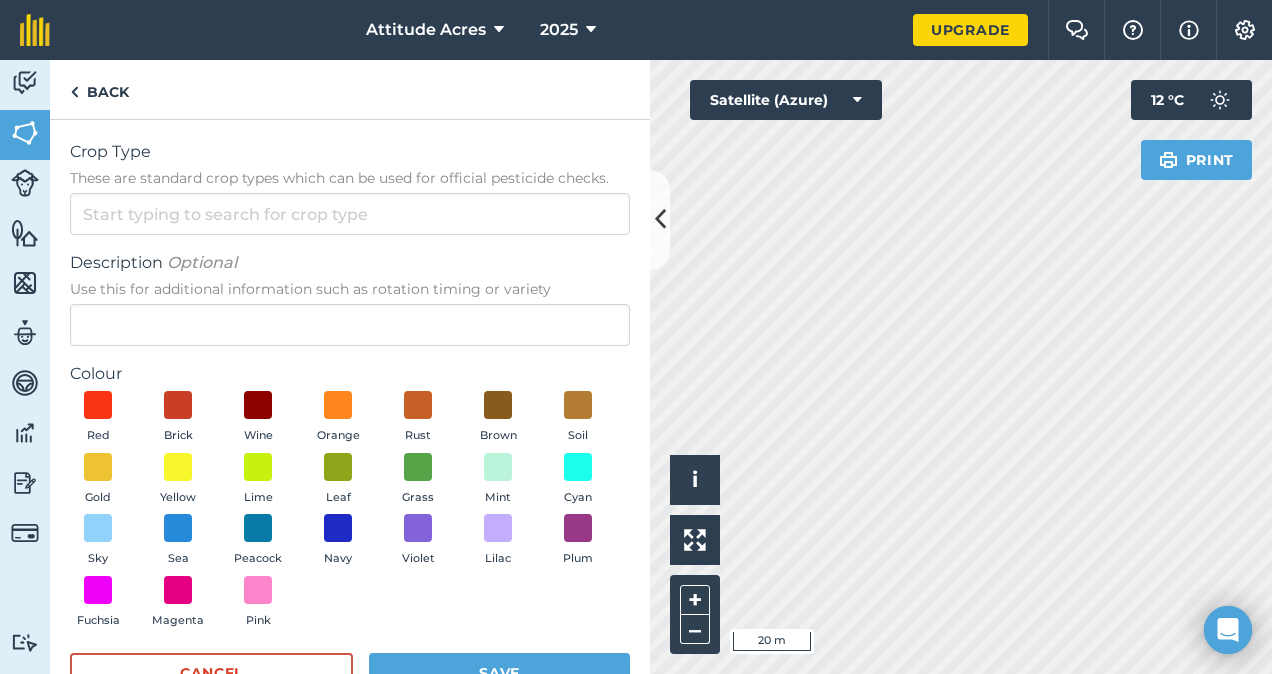 scroll, scrollTop: 60, scrollLeft: 0, axis: vertical 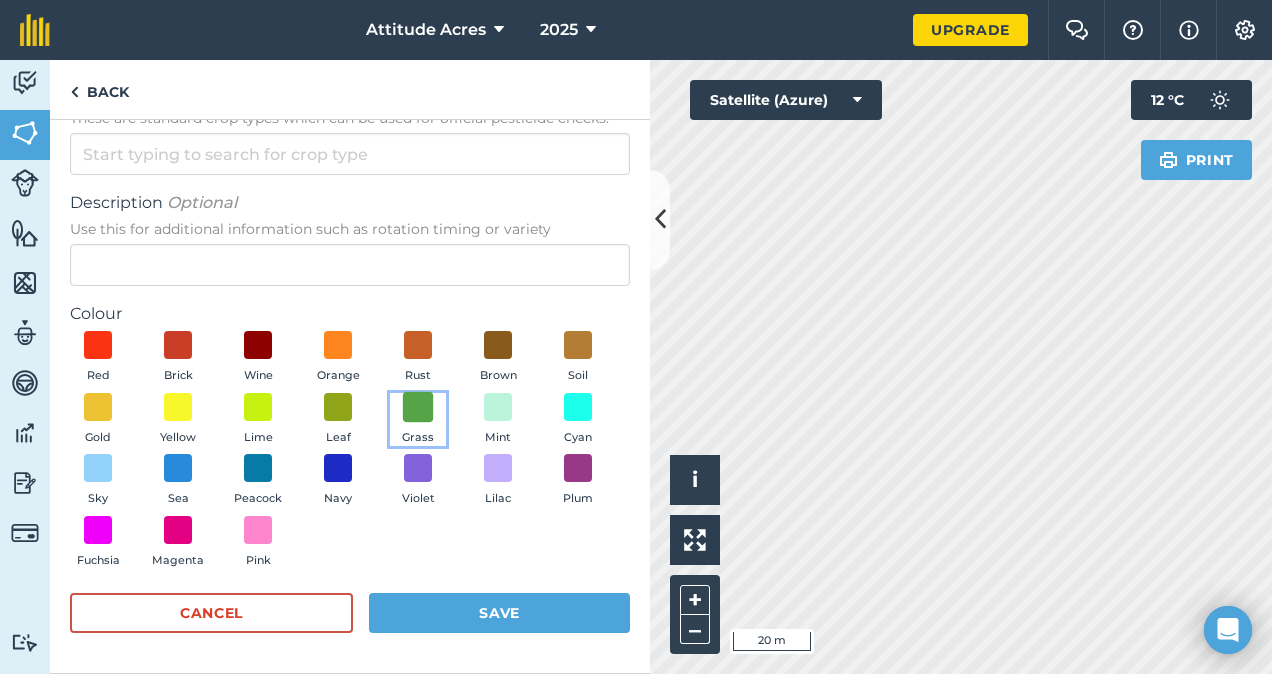 click at bounding box center (418, 406) 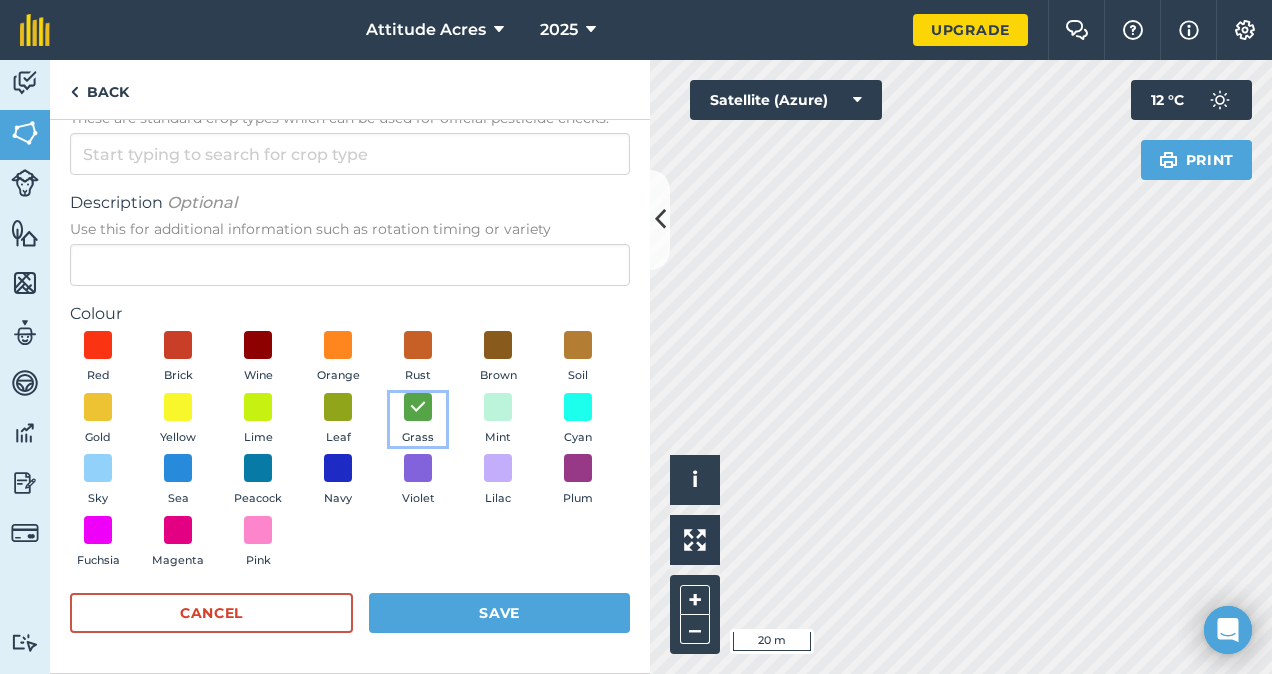 scroll, scrollTop: 0, scrollLeft: 0, axis: both 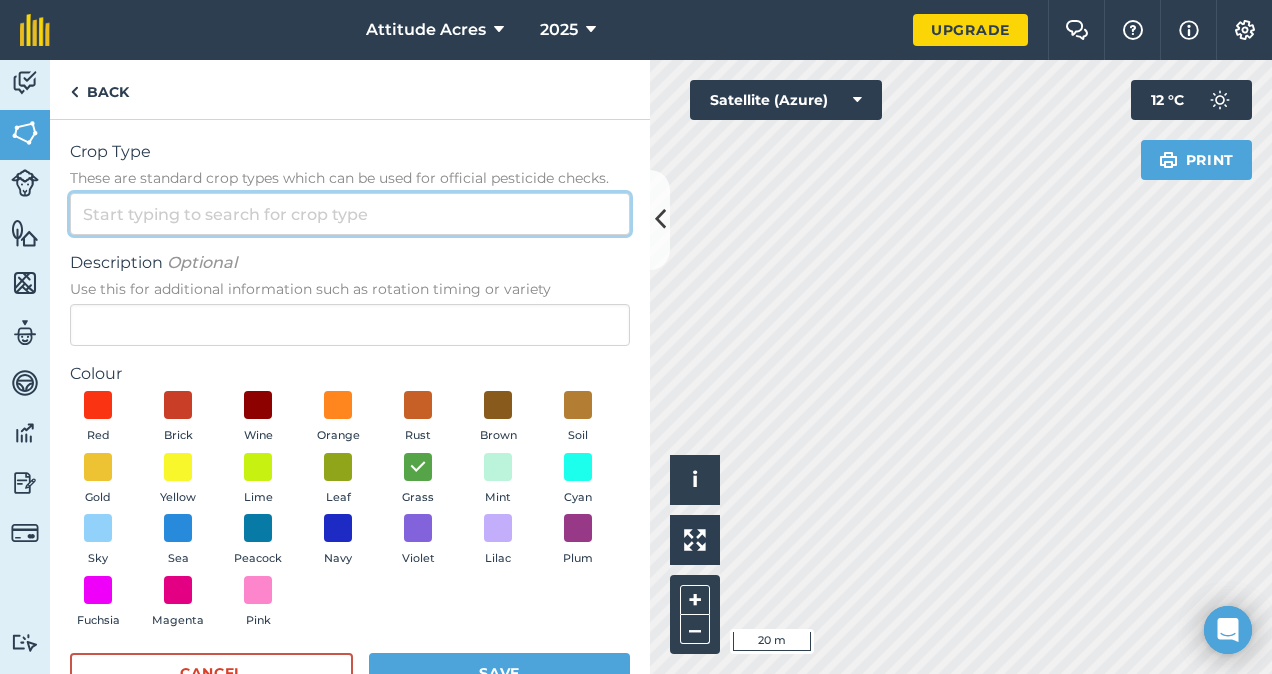click on "Crop Type These are standard crop types which can be used for official pesticide checks." at bounding box center (350, 214) 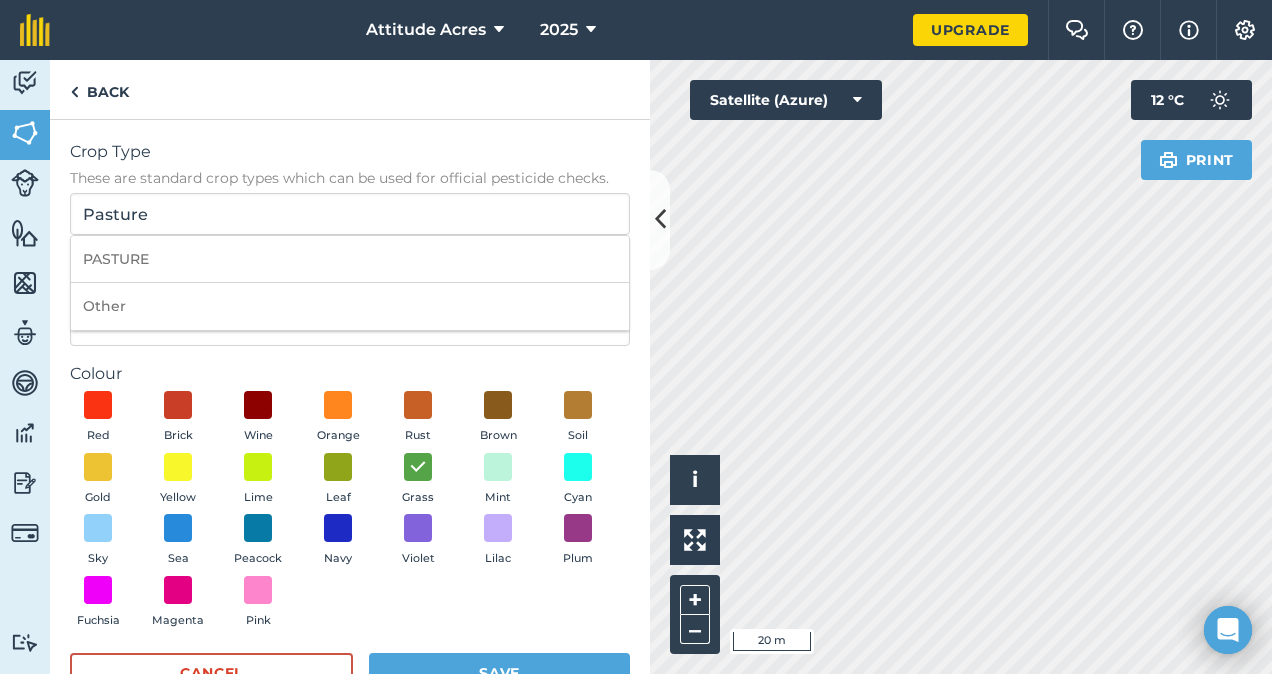 click on "Colour" at bounding box center (350, 374) 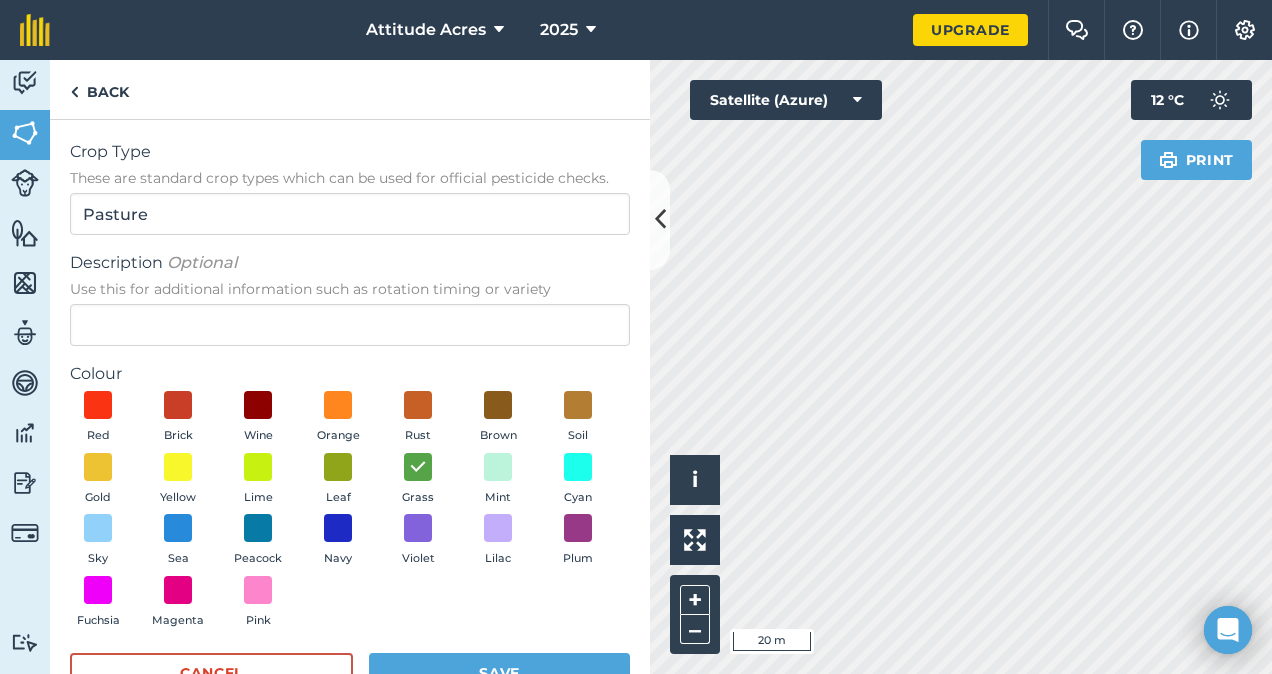 scroll, scrollTop: 60, scrollLeft: 0, axis: vertical 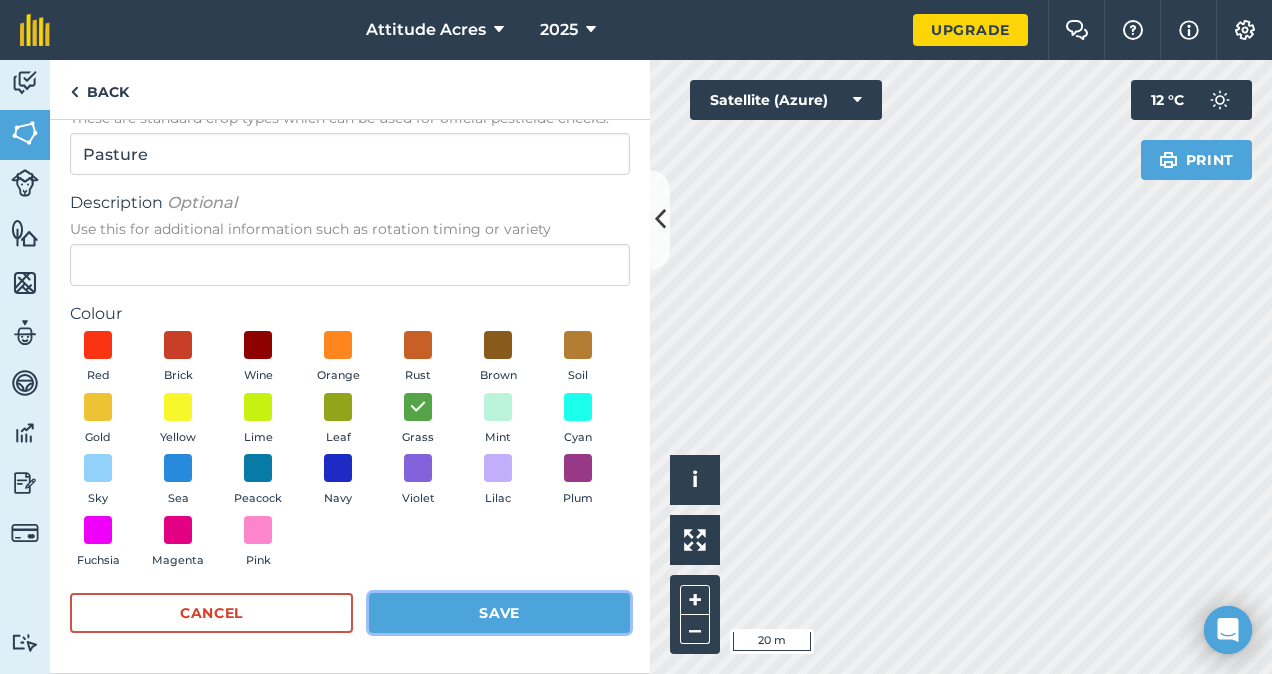 click on "Save" at bounding box center (499, 613) 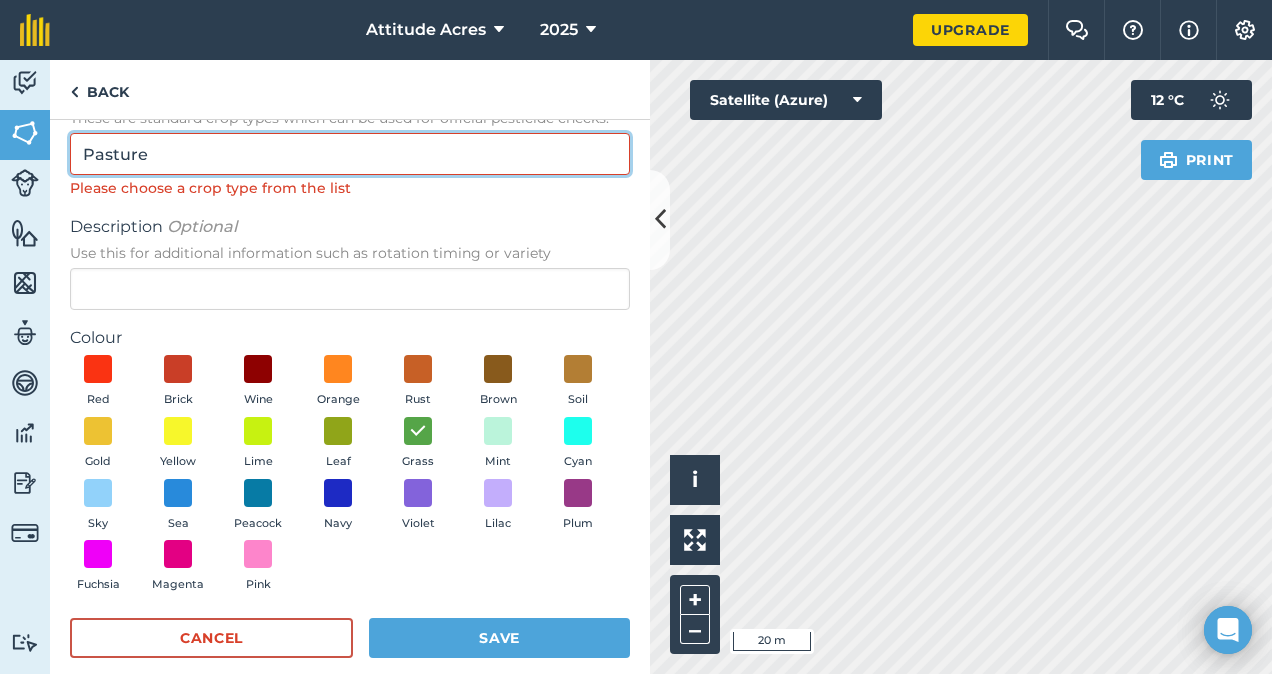 click on "Pasture" at bounding box center [350, 154] 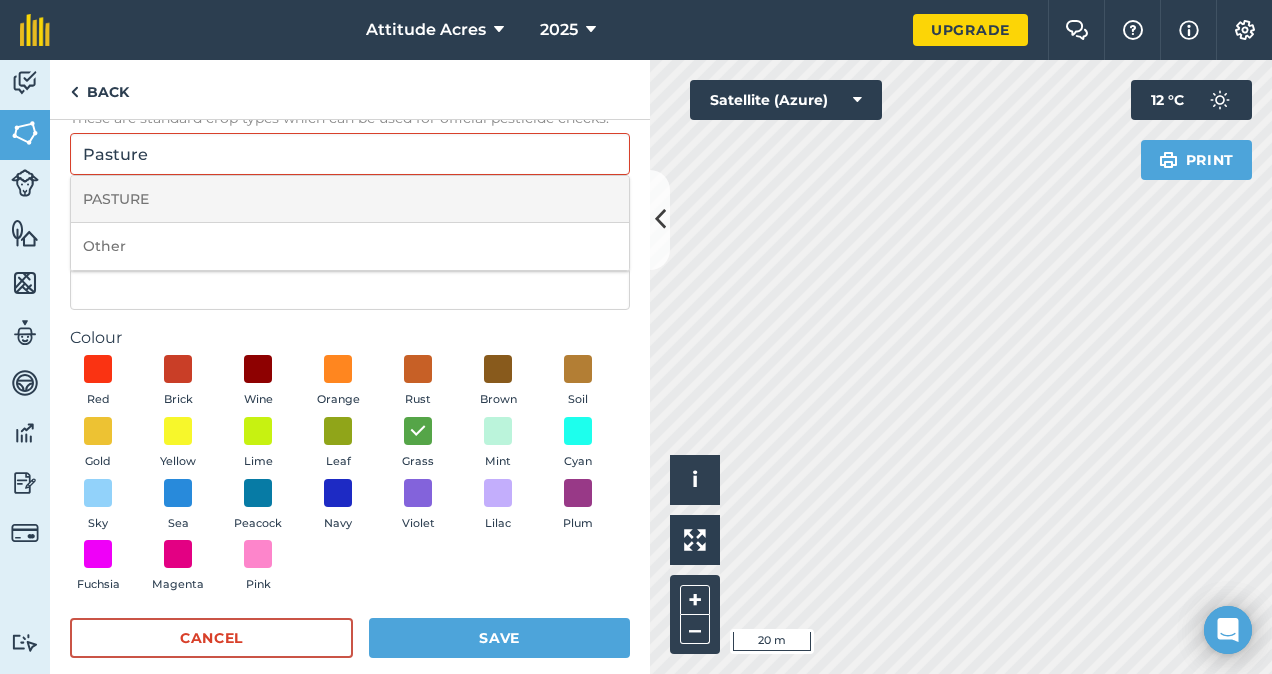 click on "PASTURE" at bounding box center [350, 199] 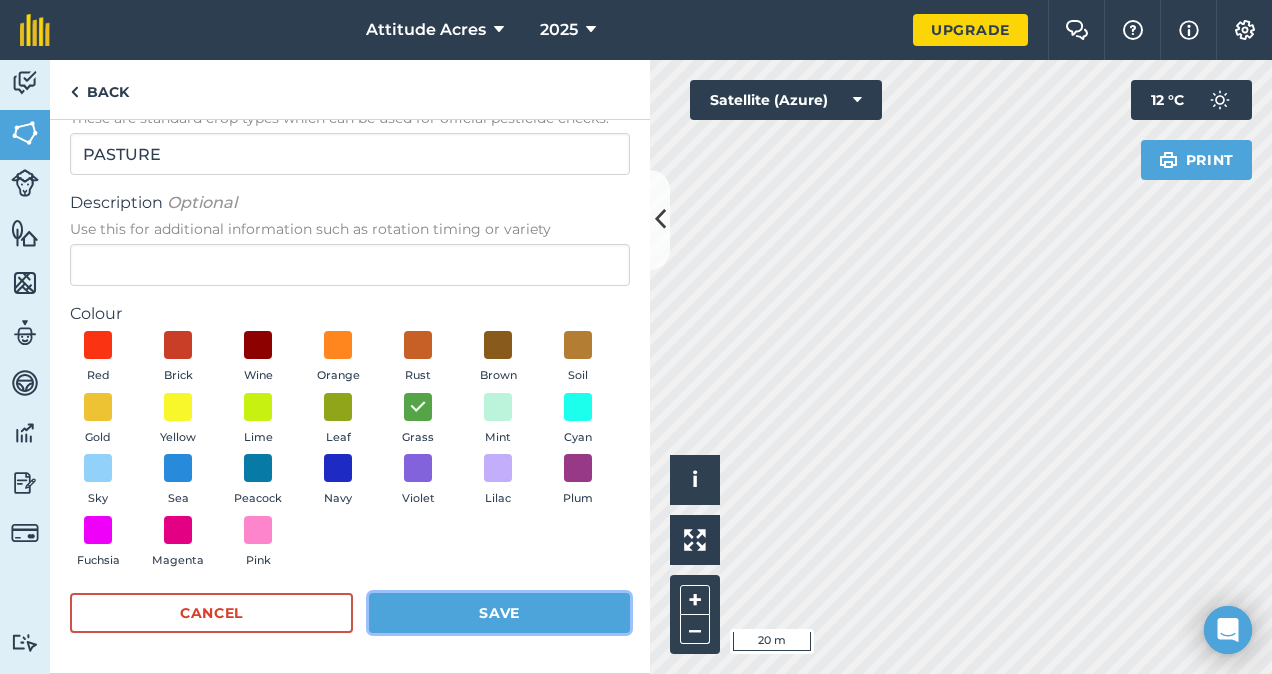 click on "Save" at bounding box center (499, 613) 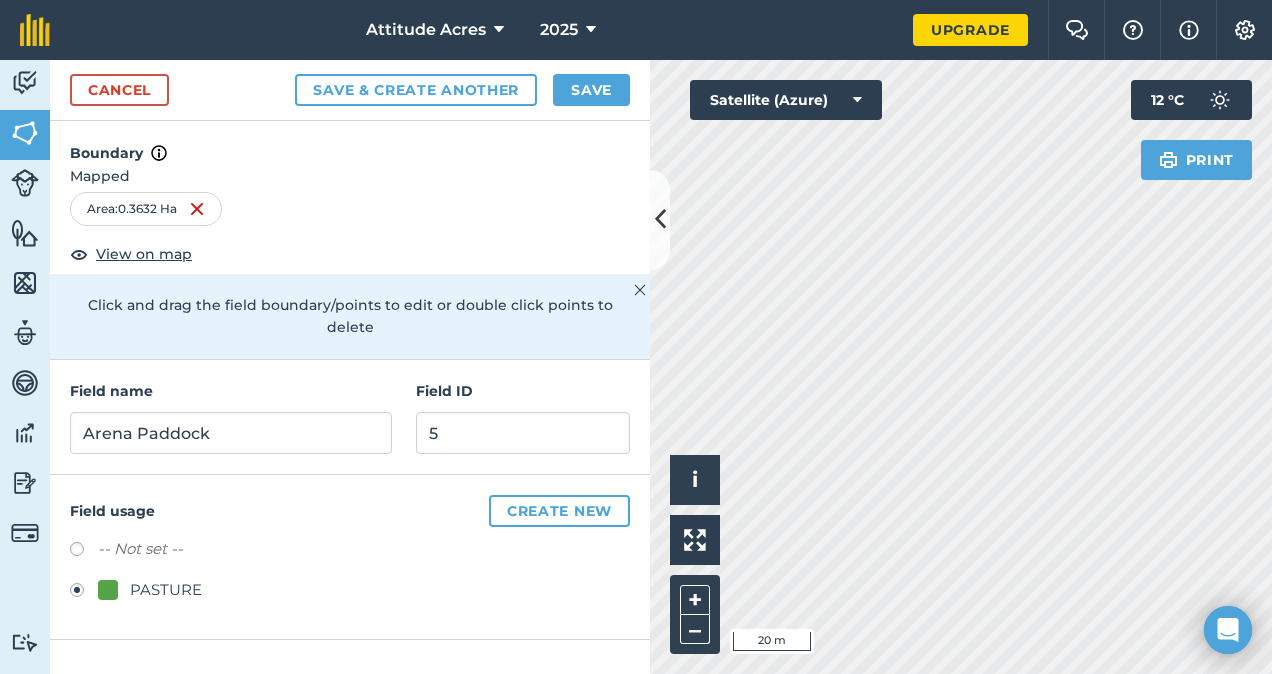 scroll, scrollTop: 0, scrollLeft: 0, axis: both 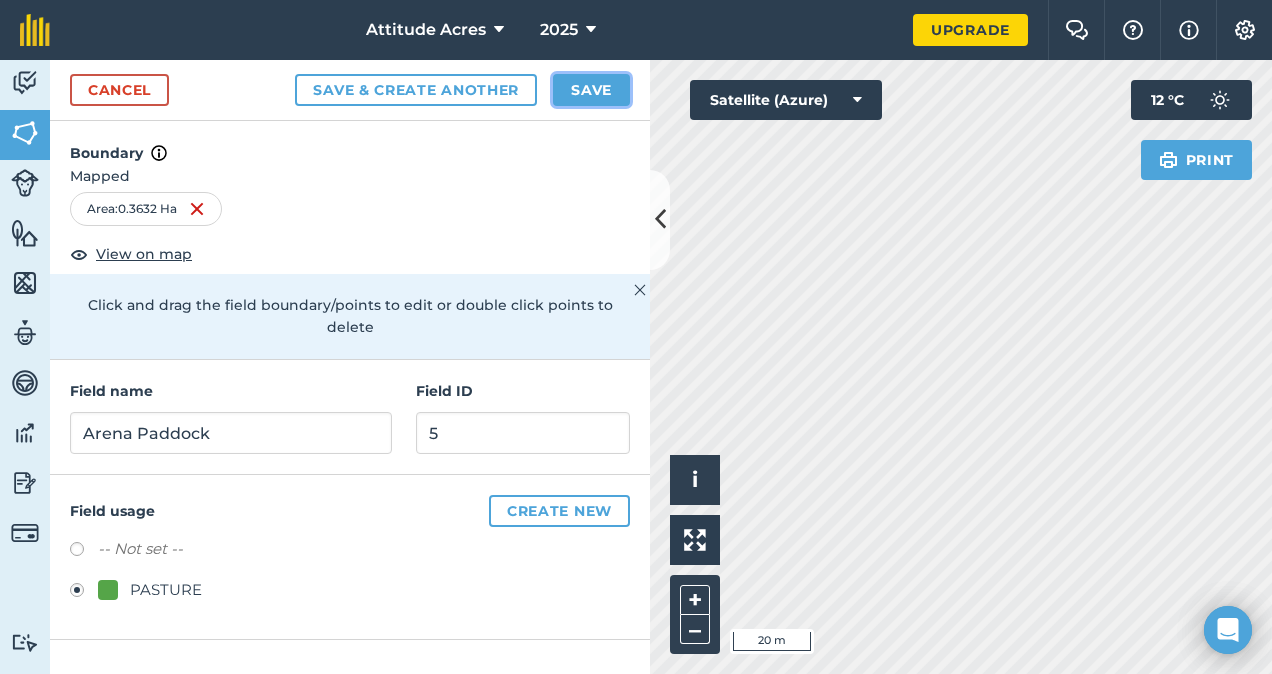 click on "Save" at bounding box center [591, 90] 